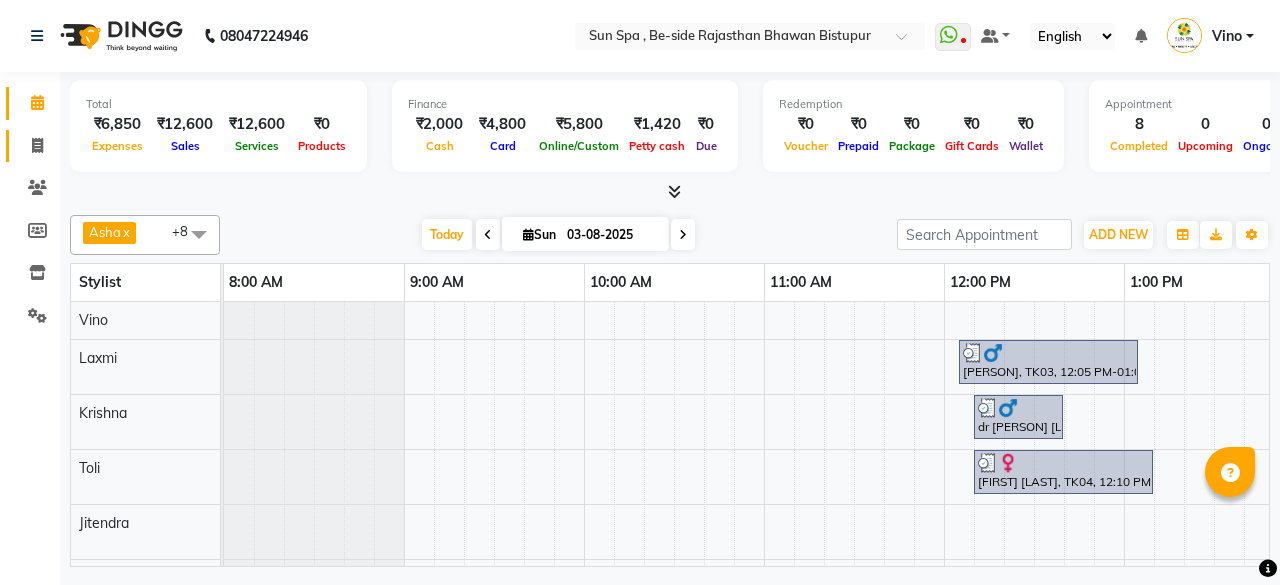 scroll, scrollTop: 0, scrollLeft: 0, axis: both 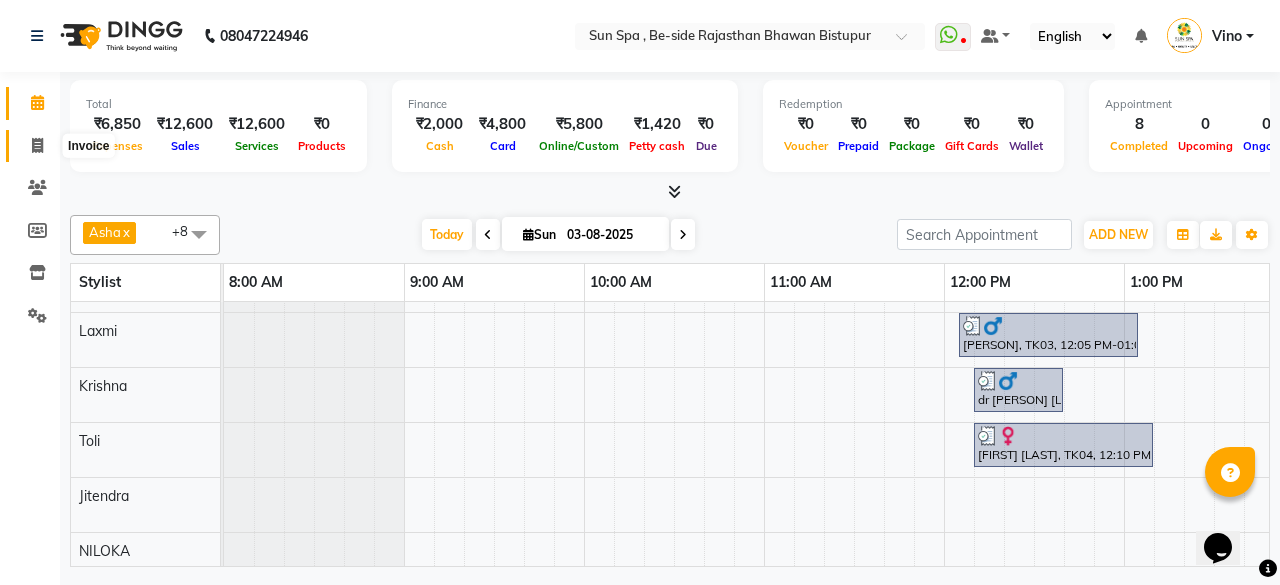 click 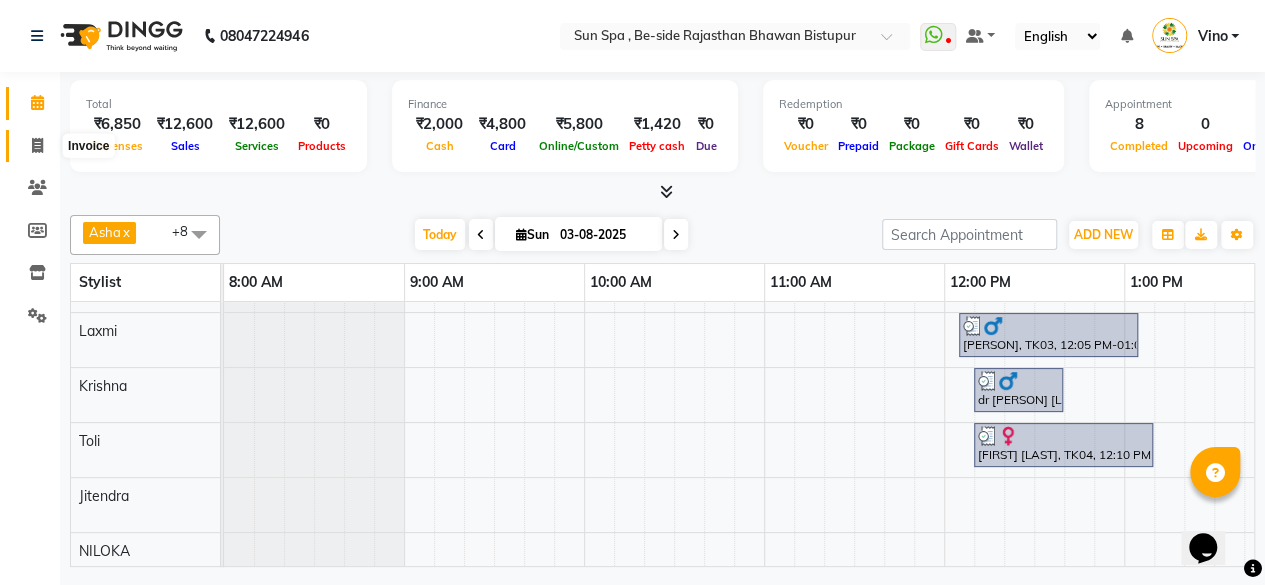 select on "service" 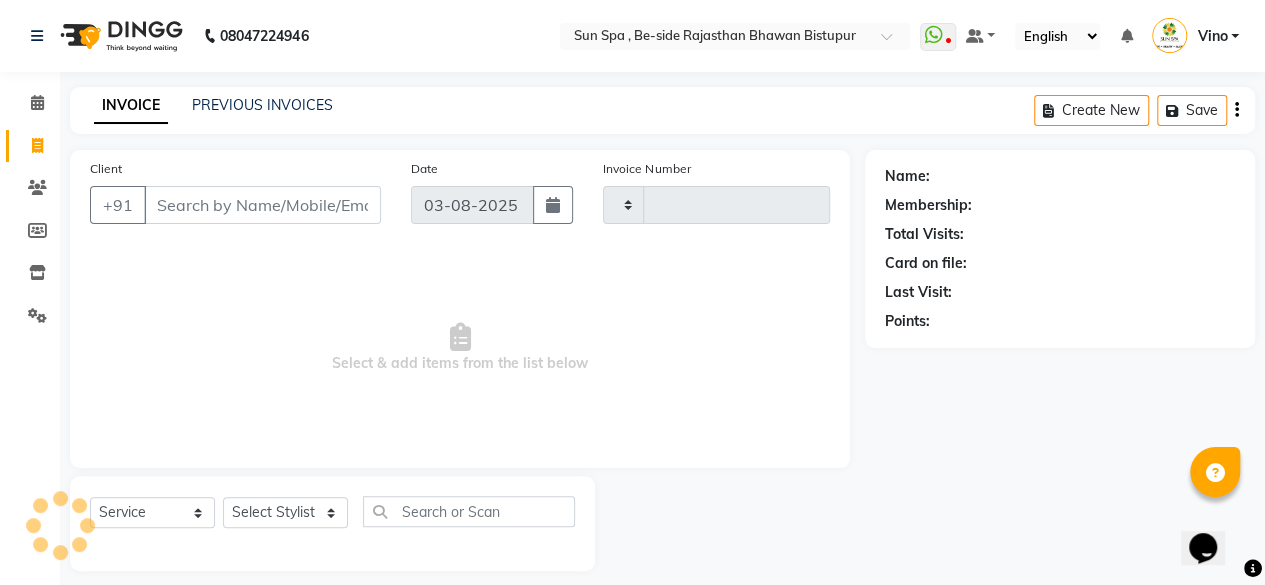 type on "0934" 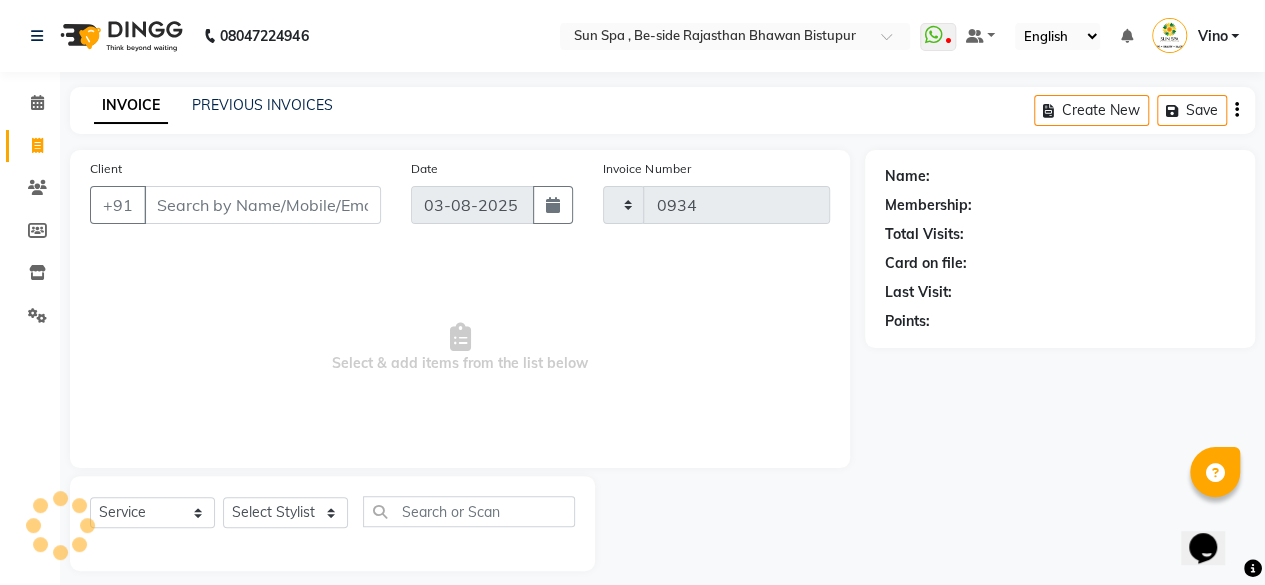 select on "5782" 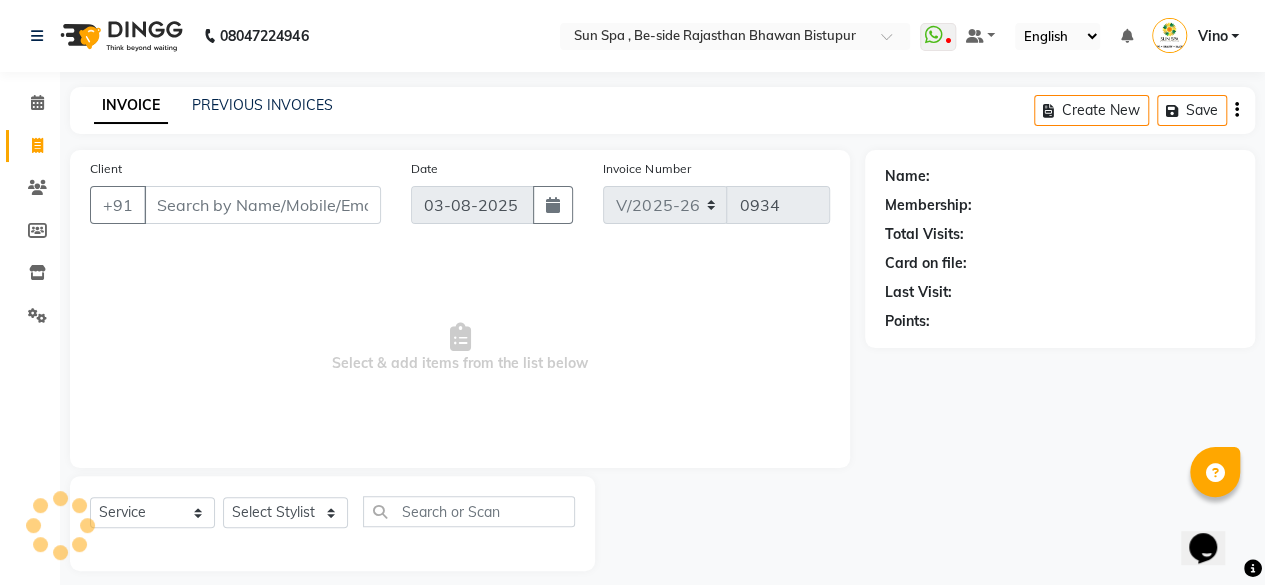 click on "Client" at bounding box center (262, 205) 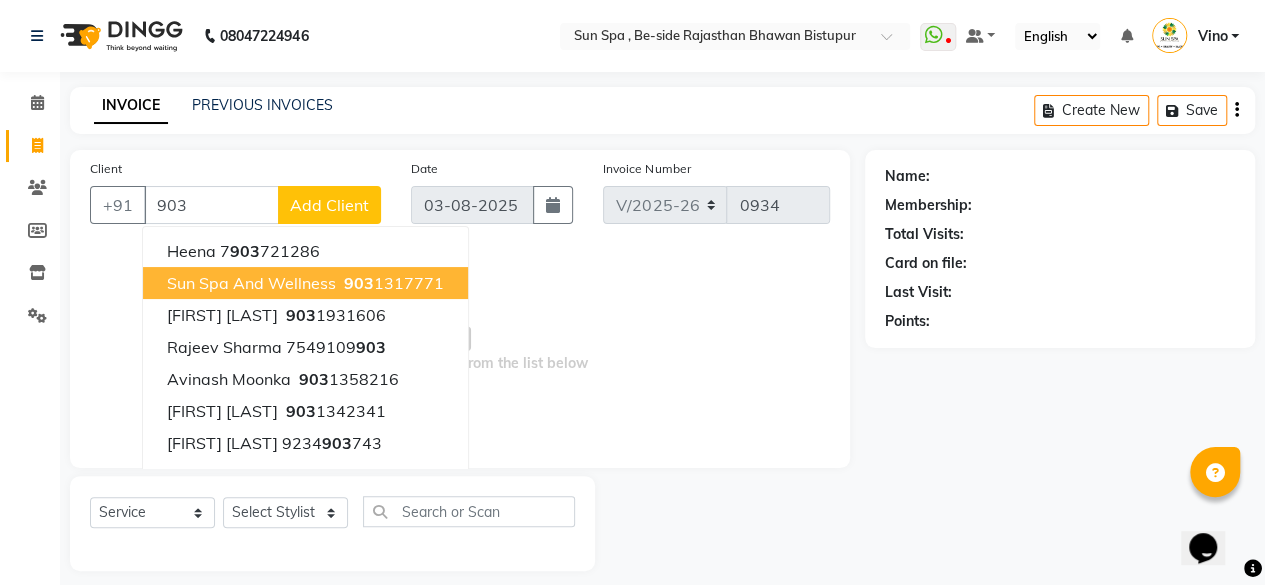 click on "sun spa and wellness" at bounding box center (251, 283) 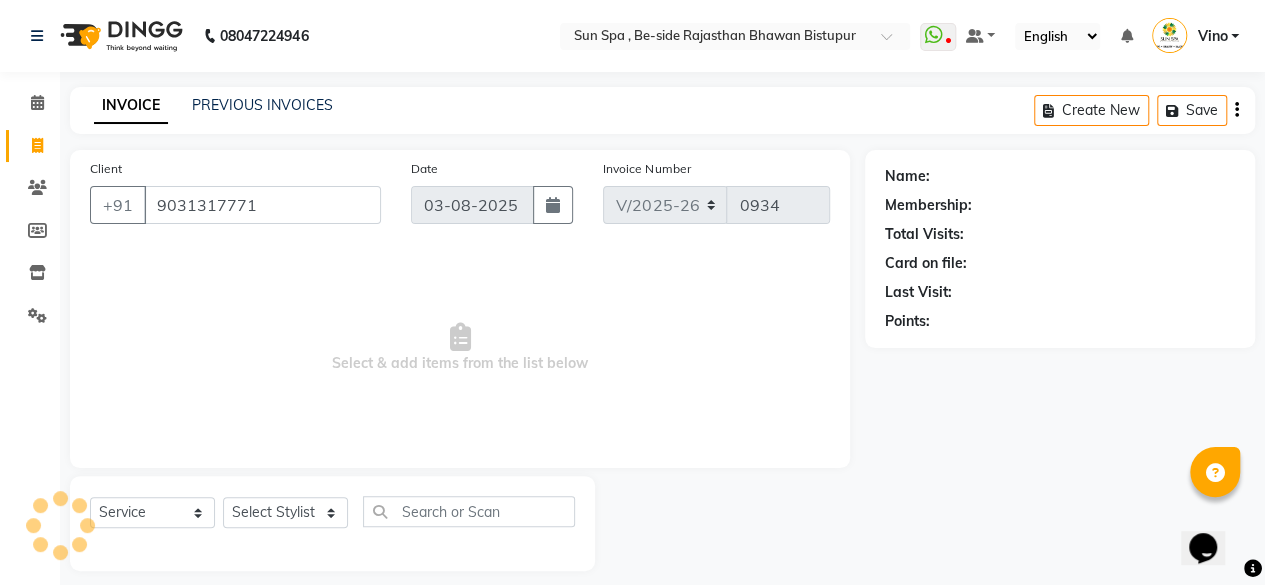 type on "9031317771" 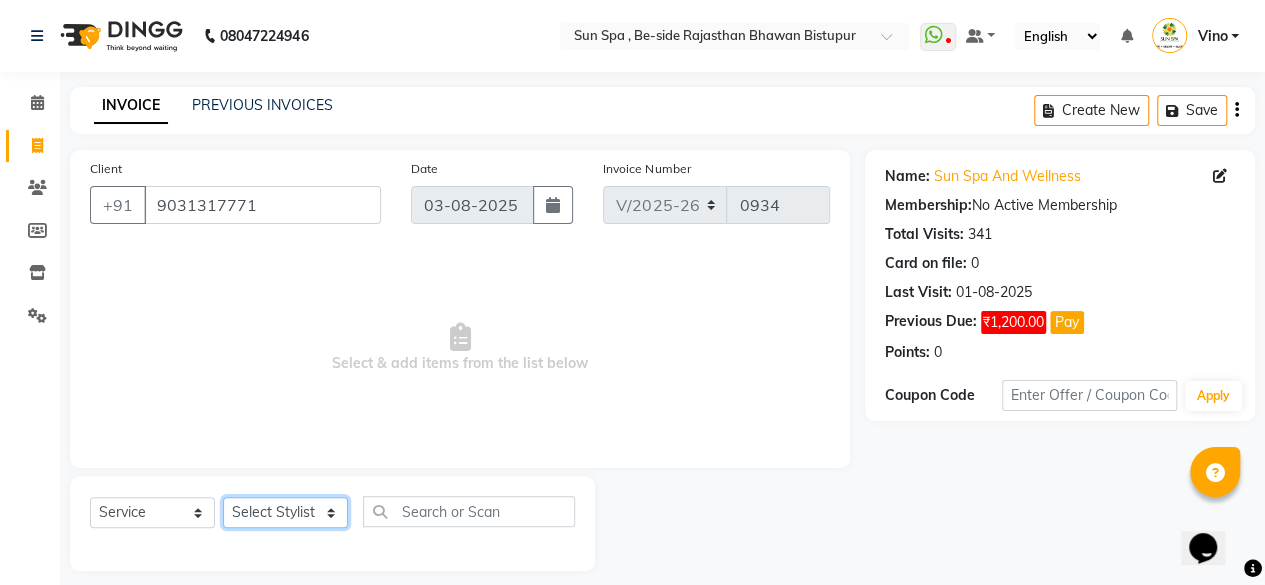 click on "Select Stylist [PERSON] [PERSON] [PERSON] [PERSON] [PERSON] [PERSON] [PERSON] [PERSON] [PERSON] [PERSON] [PERSON]" 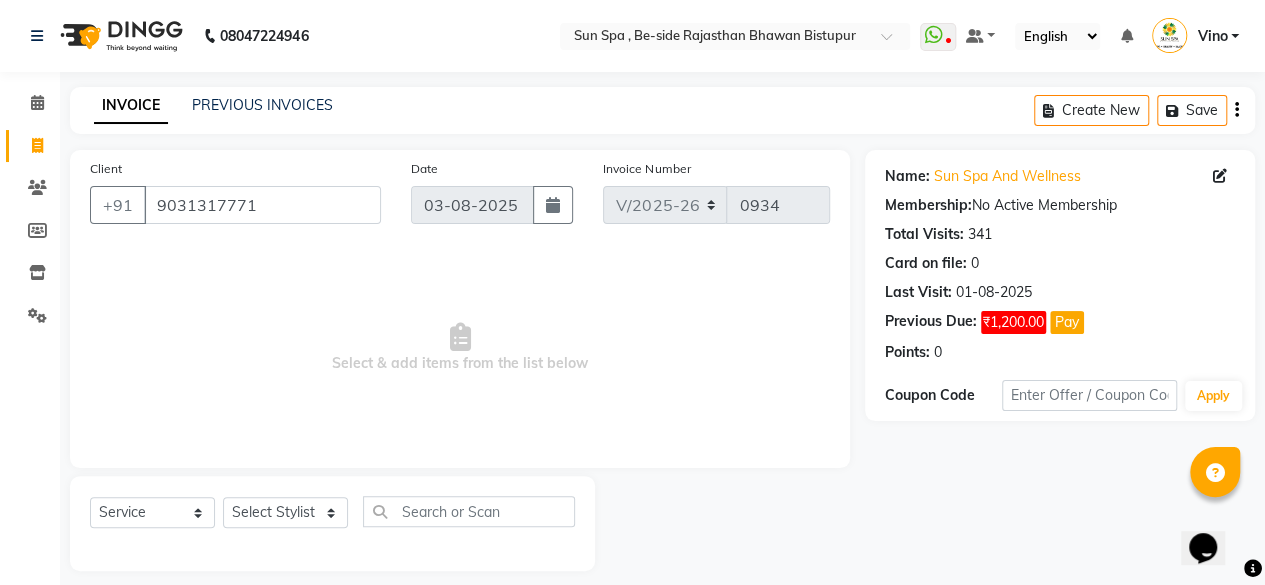 click on "Select & add items from the list below" at bounding box center (460, 348) 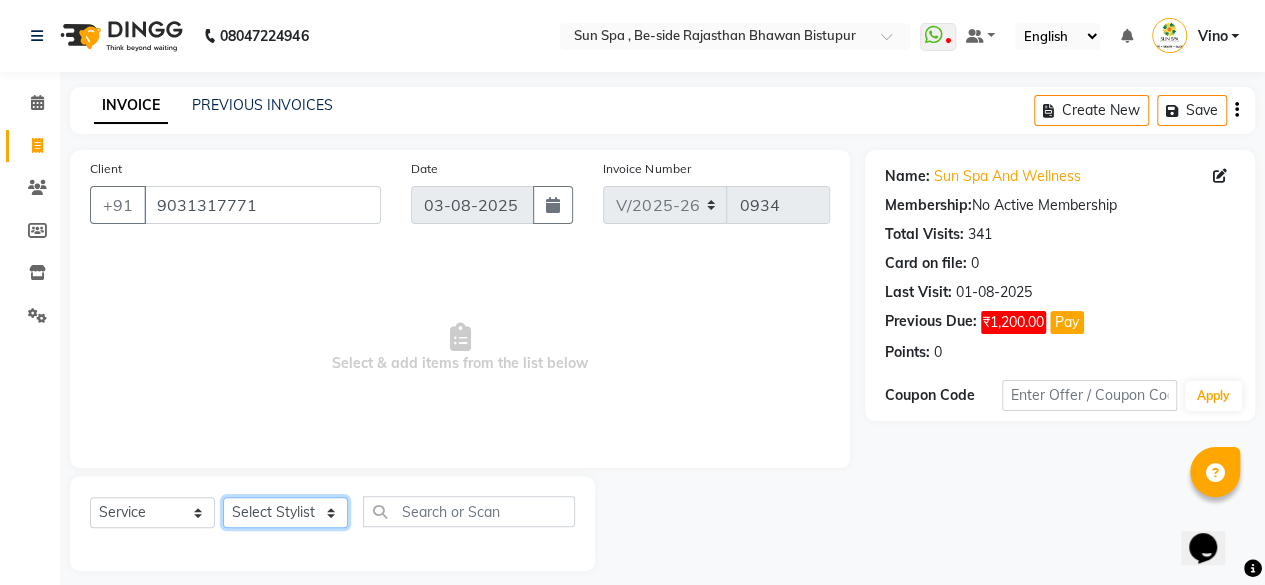 click on "Select Stylist [PERSON] [PERSON] [PERSON] [PERSON] [PERSON] [PERSON] [PERSON] [PERSON] [PERSON] [PERSON] [PERSON]" 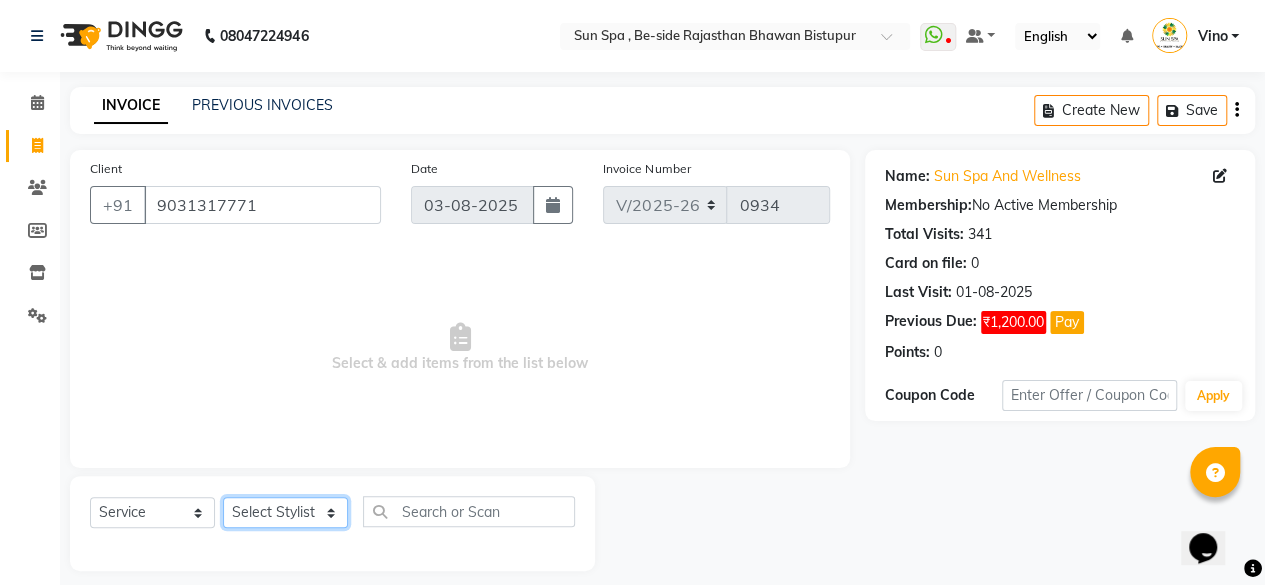 select on "49477" 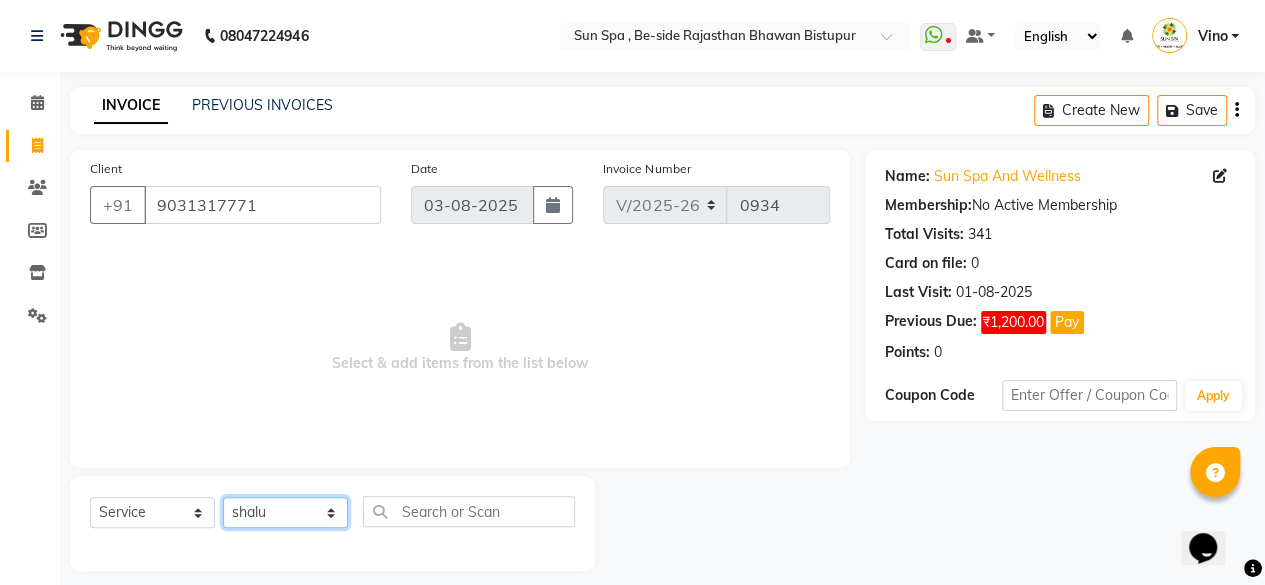 click on "Select Stylist [PERSON] [PERSON] [PERSON] [PERSON] [PERSON] [PERSON] [PERSON] [PERSON] [PERSON] [PERSON] [PERSON]" 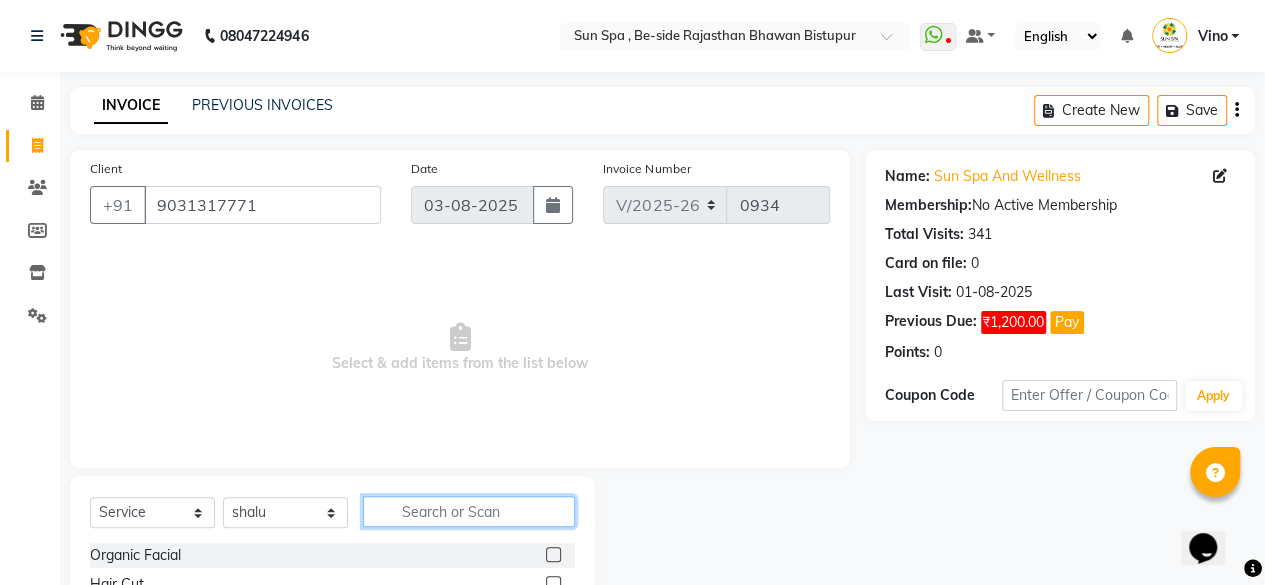 click 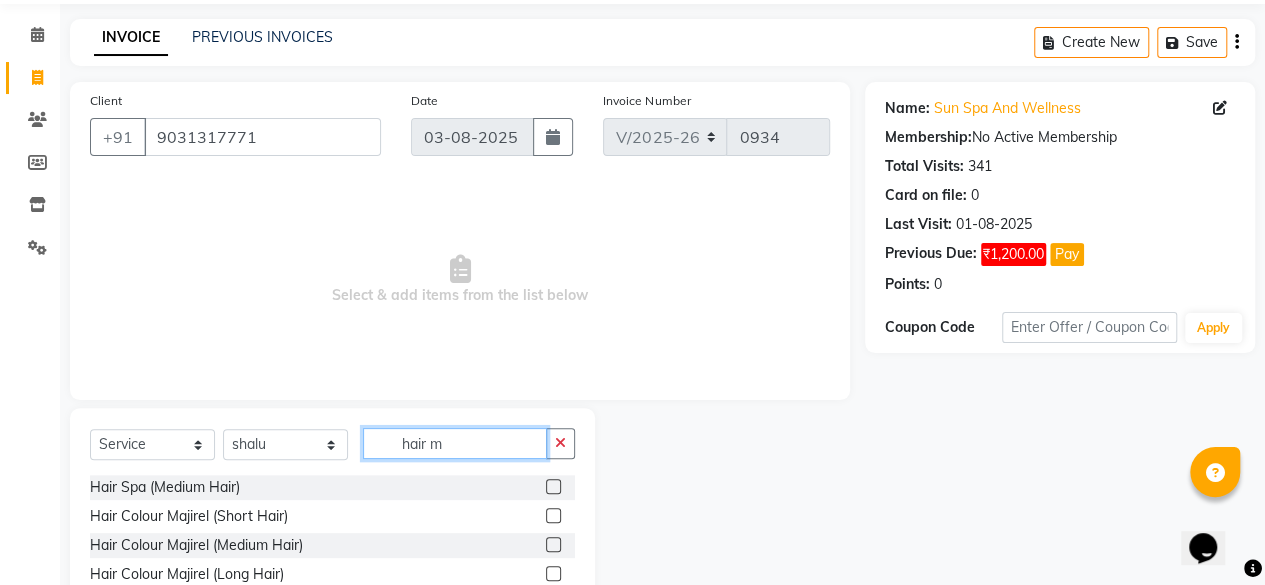 scroll, scrollTop: 100, scrollLeft: 0, axis: vertical 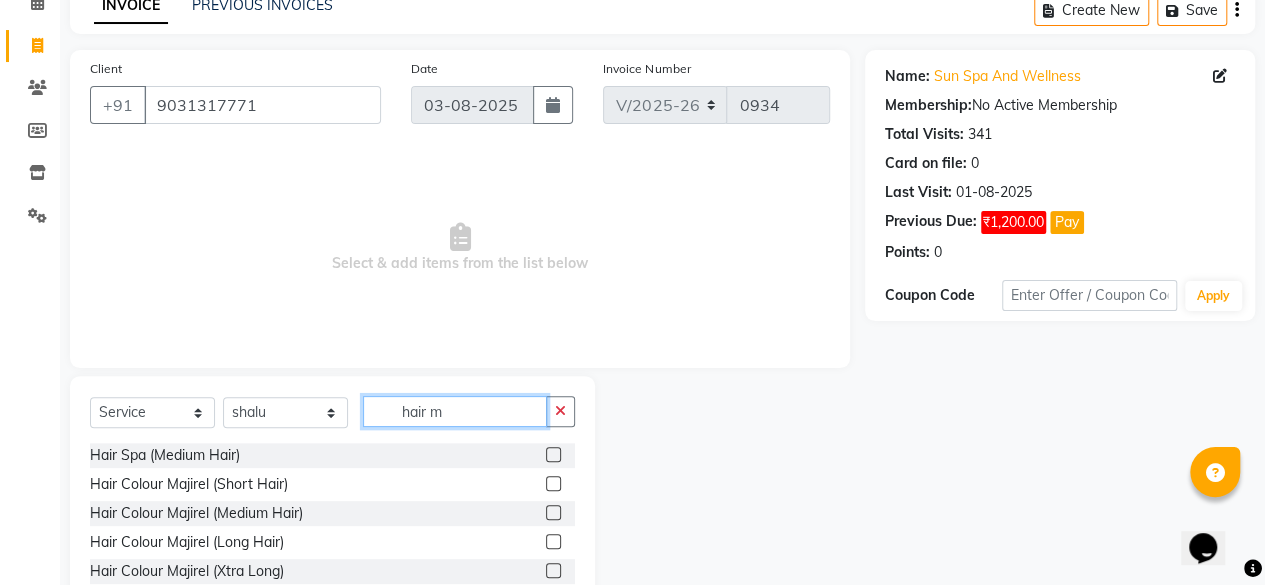 type on "hair m" 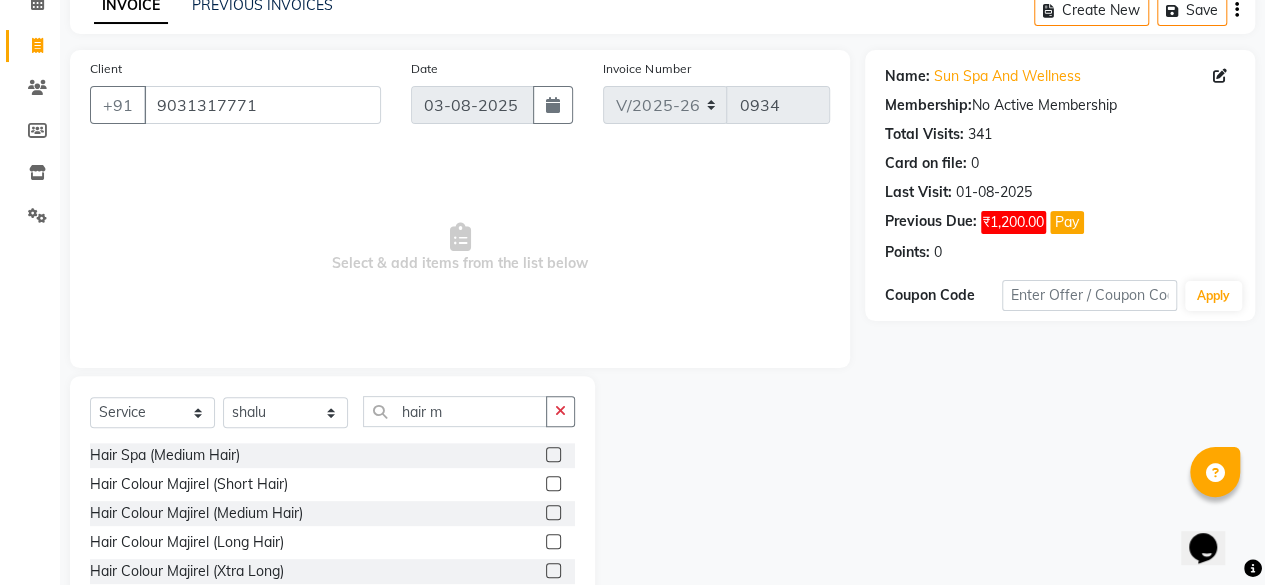 click 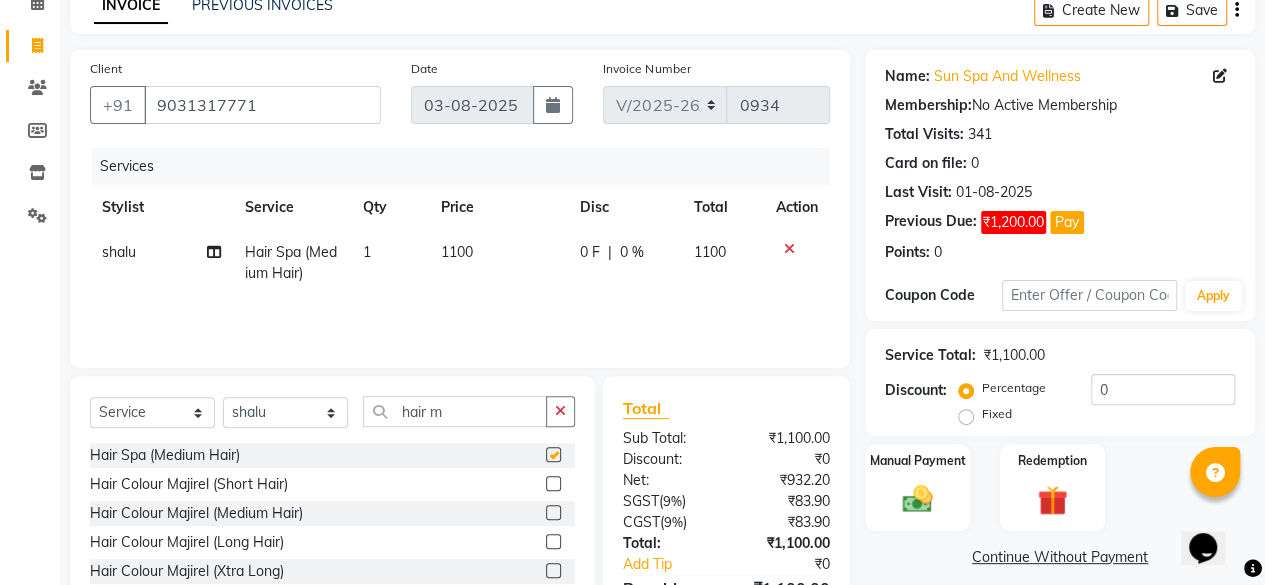 checkbox on "false" 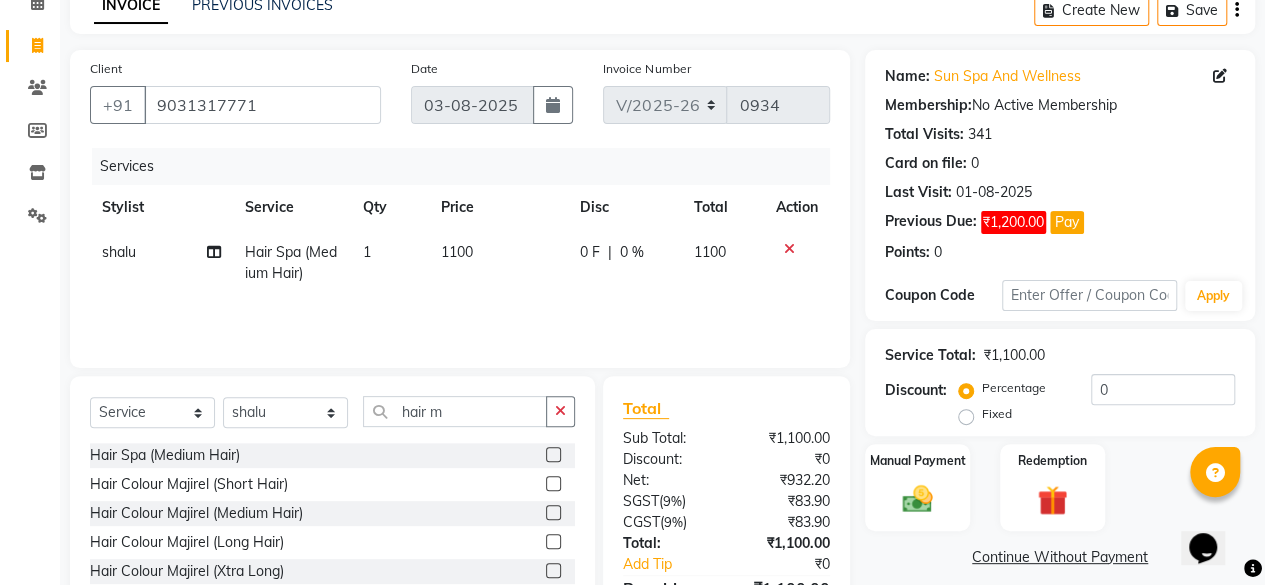 click 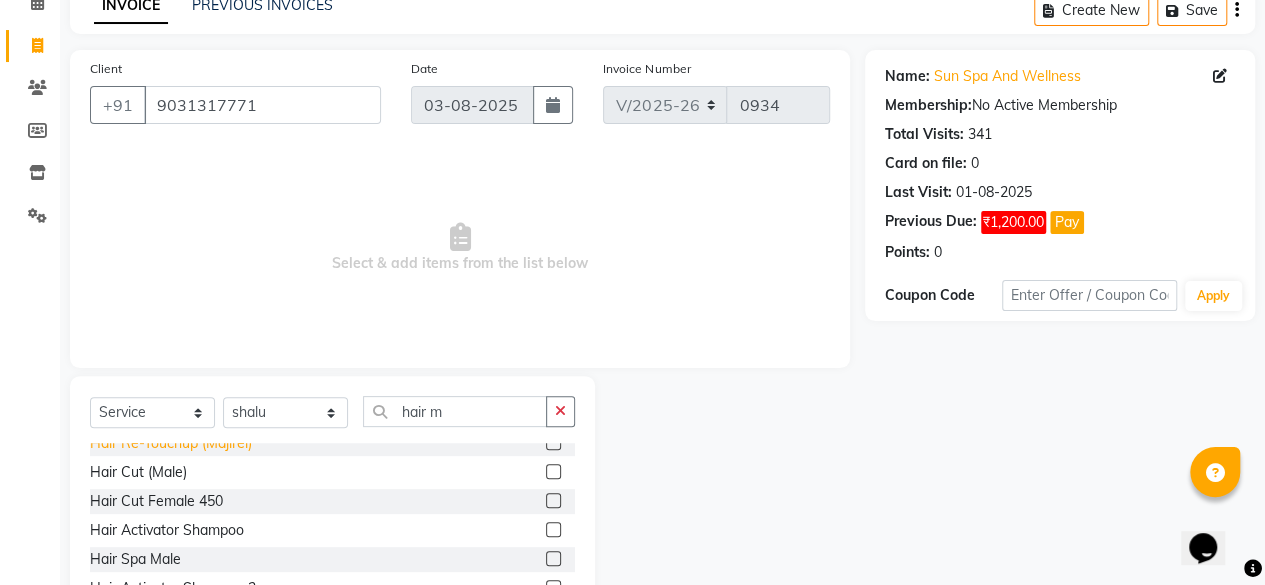 scroll, scrollTop: 200, scrollLeft: 0, axis: vertical 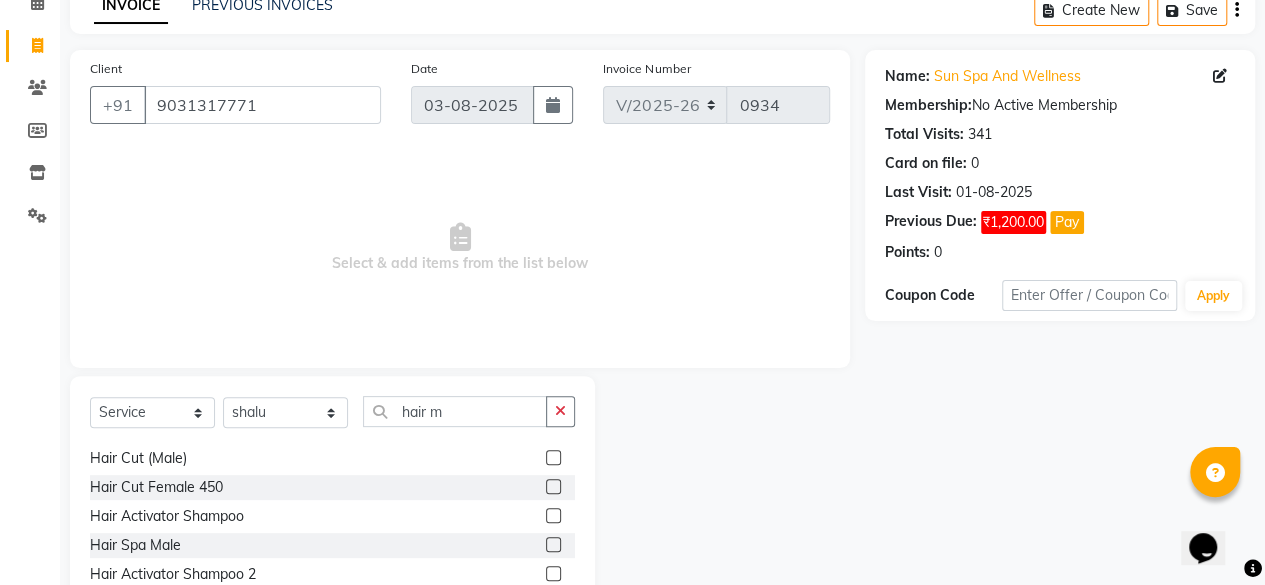 click 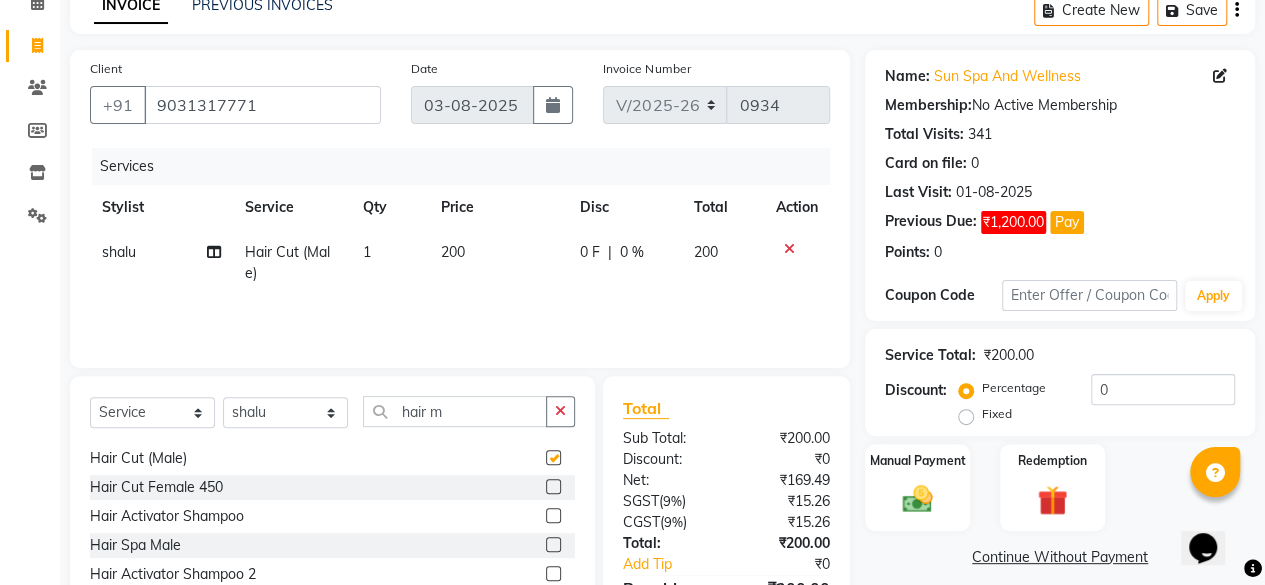 checkbox on "false" 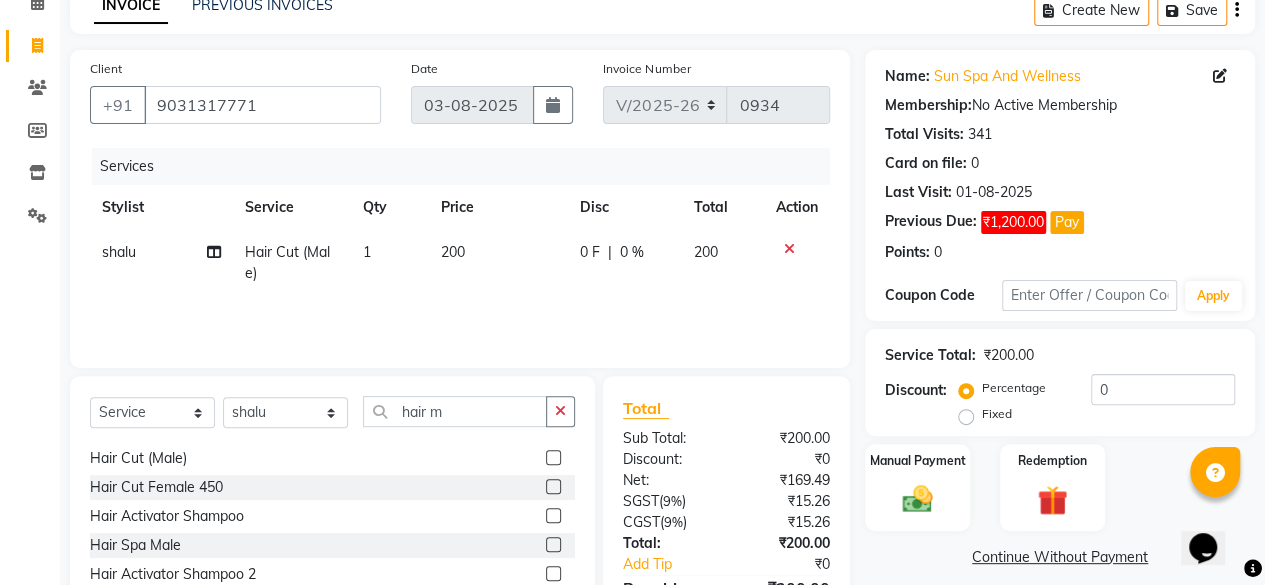 click 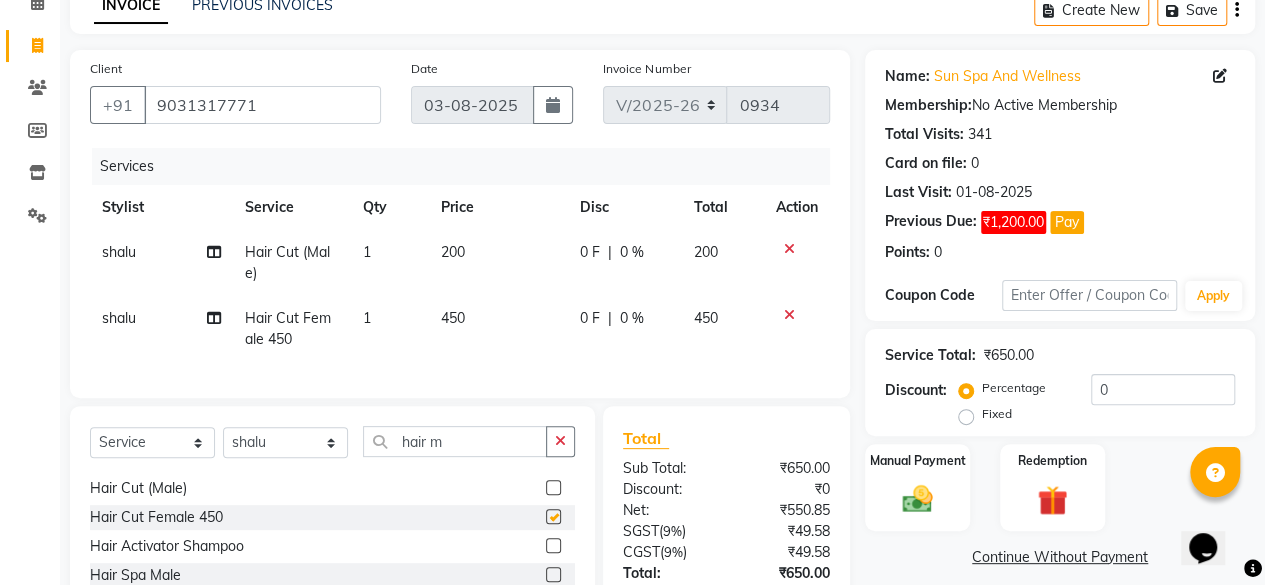 checkbox on "false" 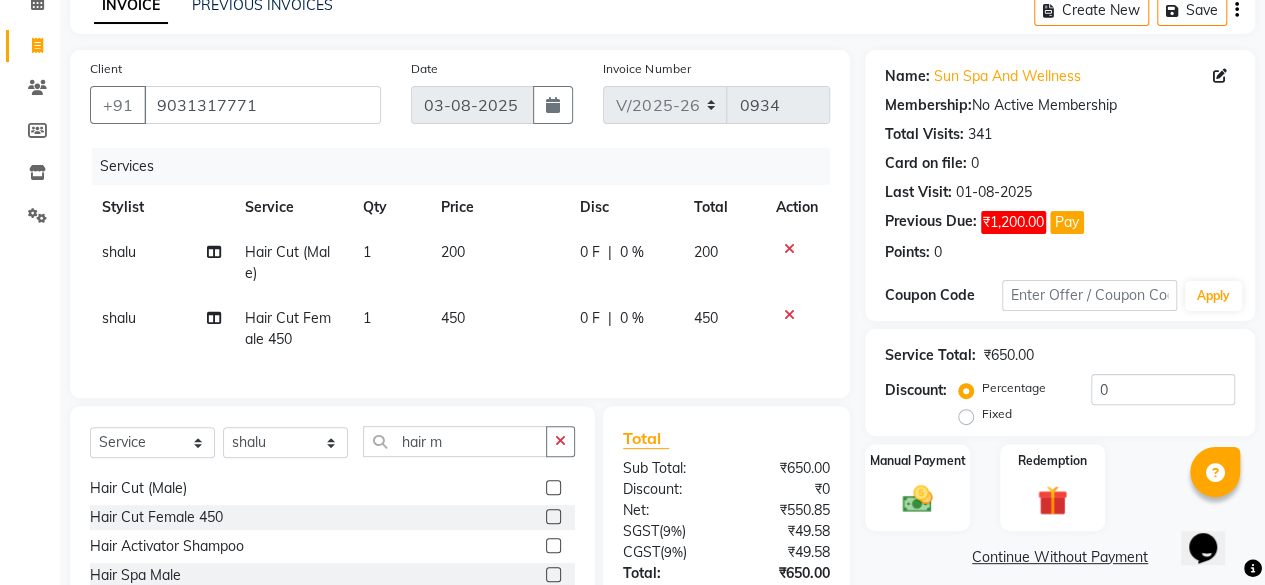 click 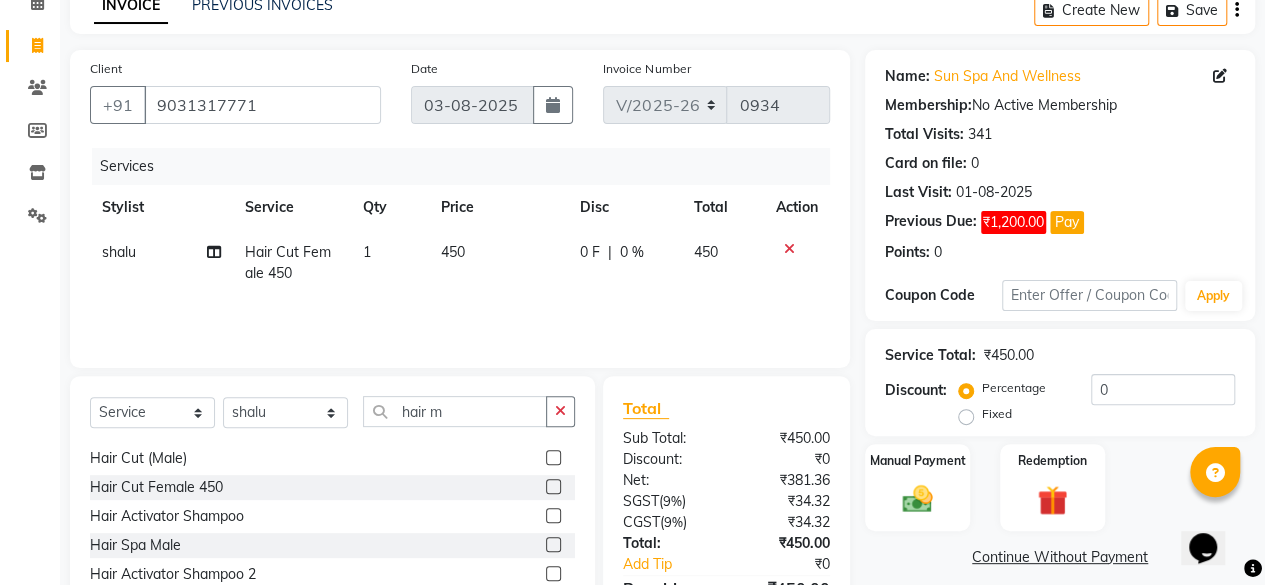click on "450" 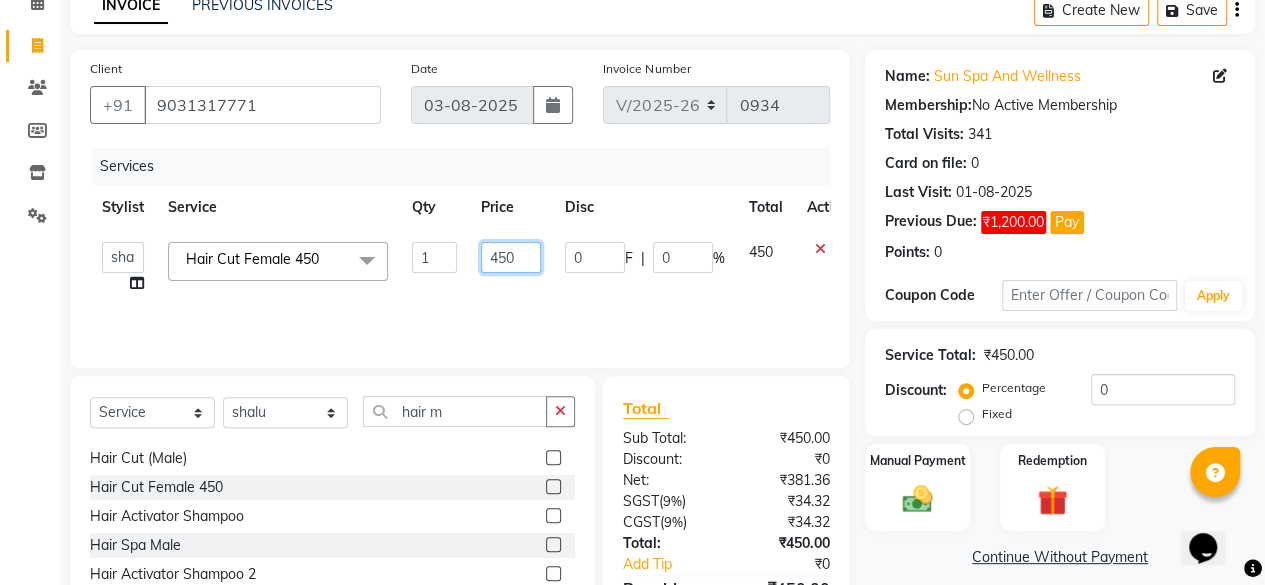 click on "450" 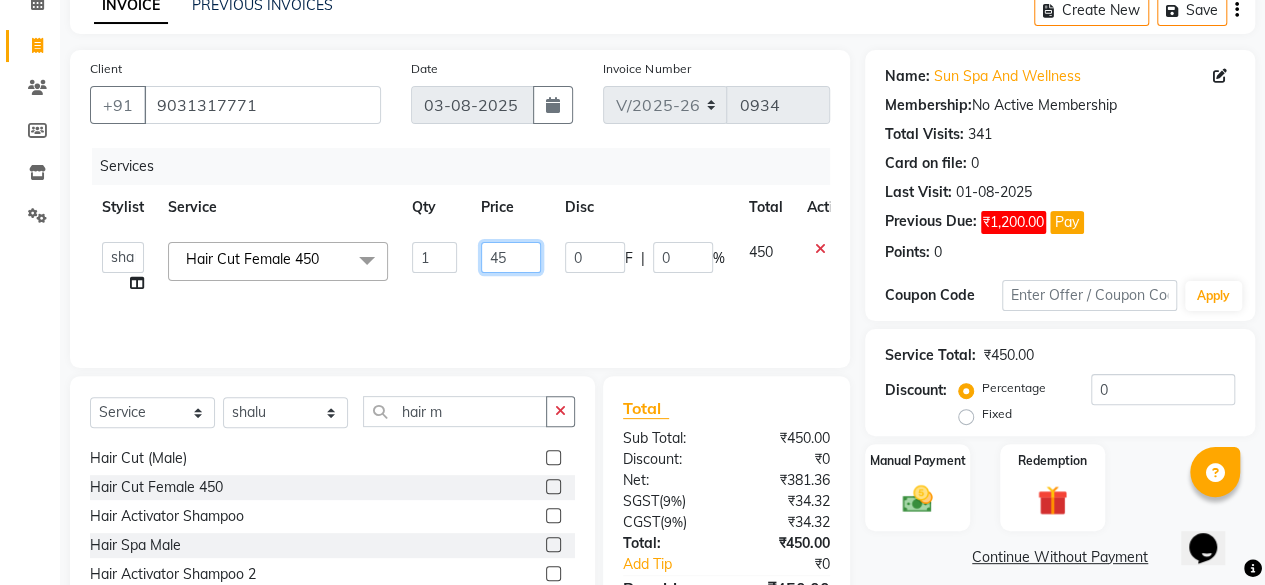 type on "4" 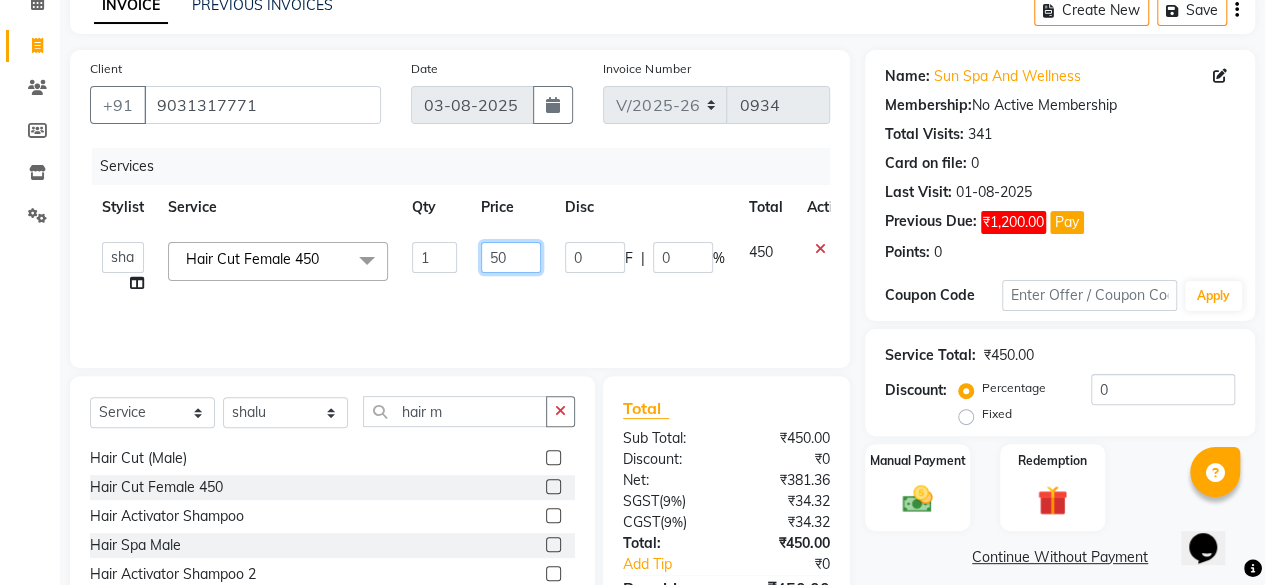 type on "500" 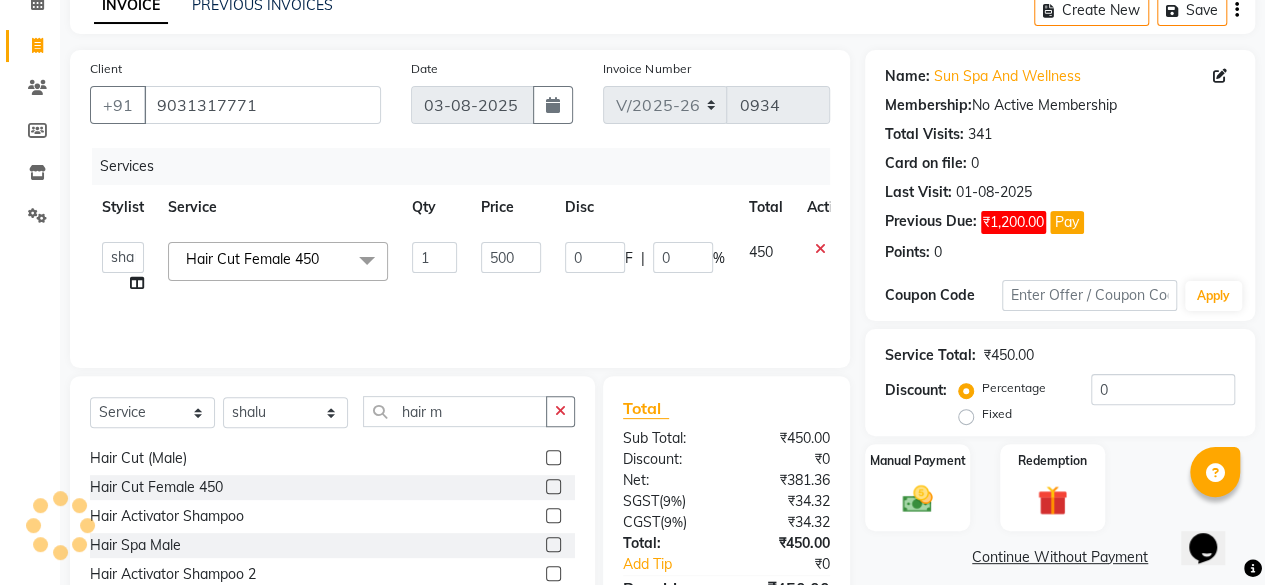 click on "500" 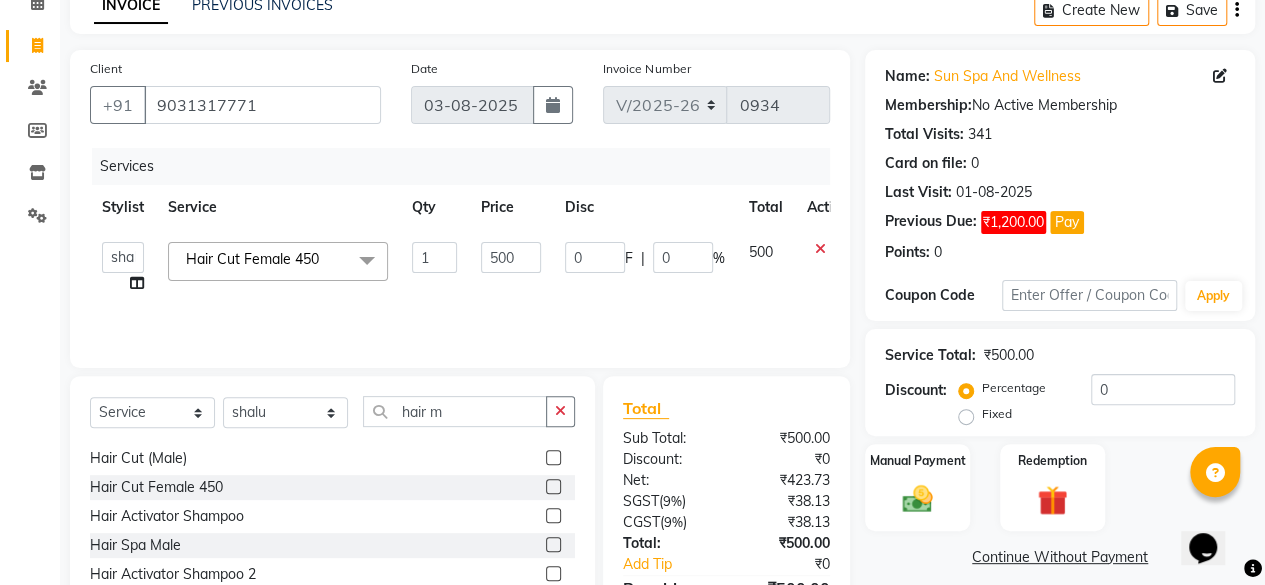 scroll, scrollTop: 215, scrollLeft: 0, axis: vertical 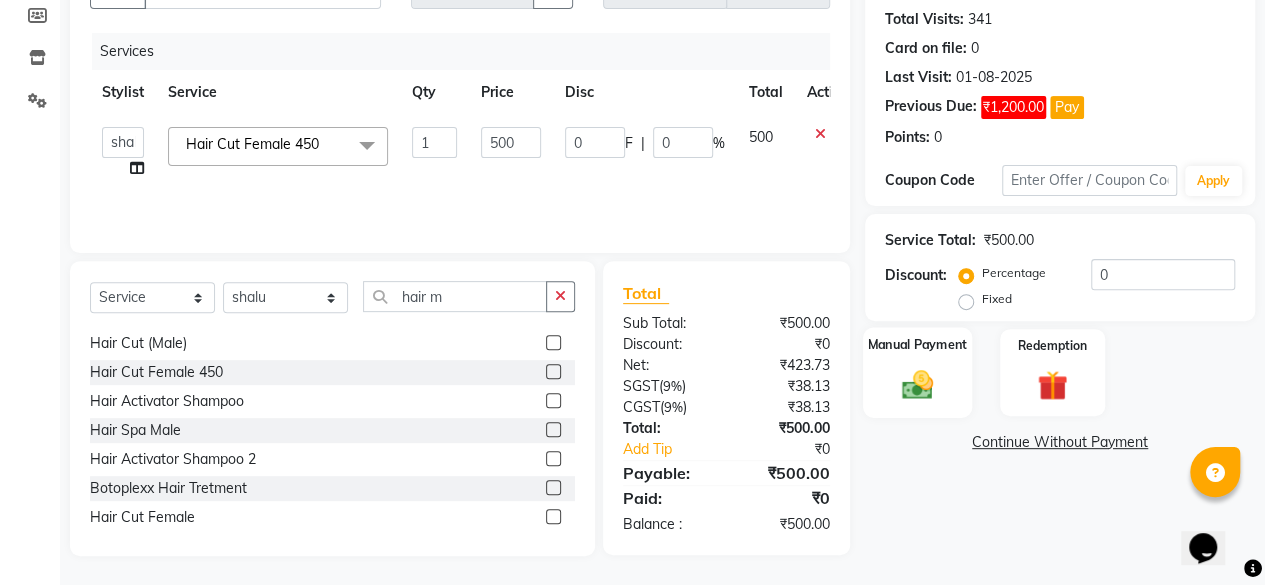 click on "Manual Payment" 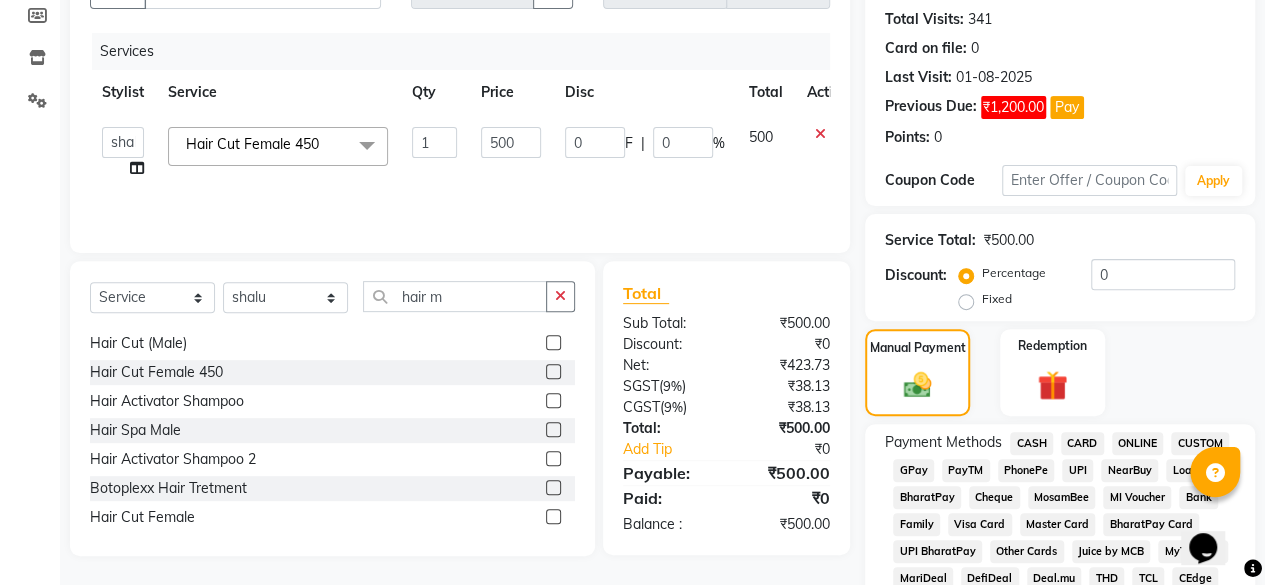 click on "CASH" 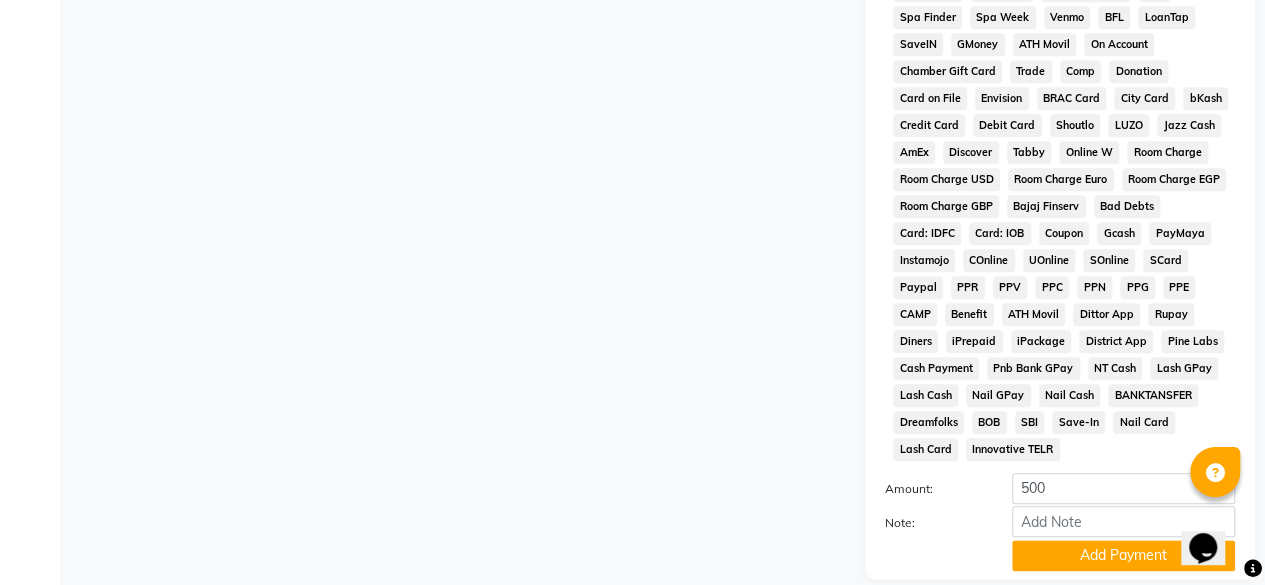 scroll, scrollTop: 915, scrollLeft: 0, axis: vertical 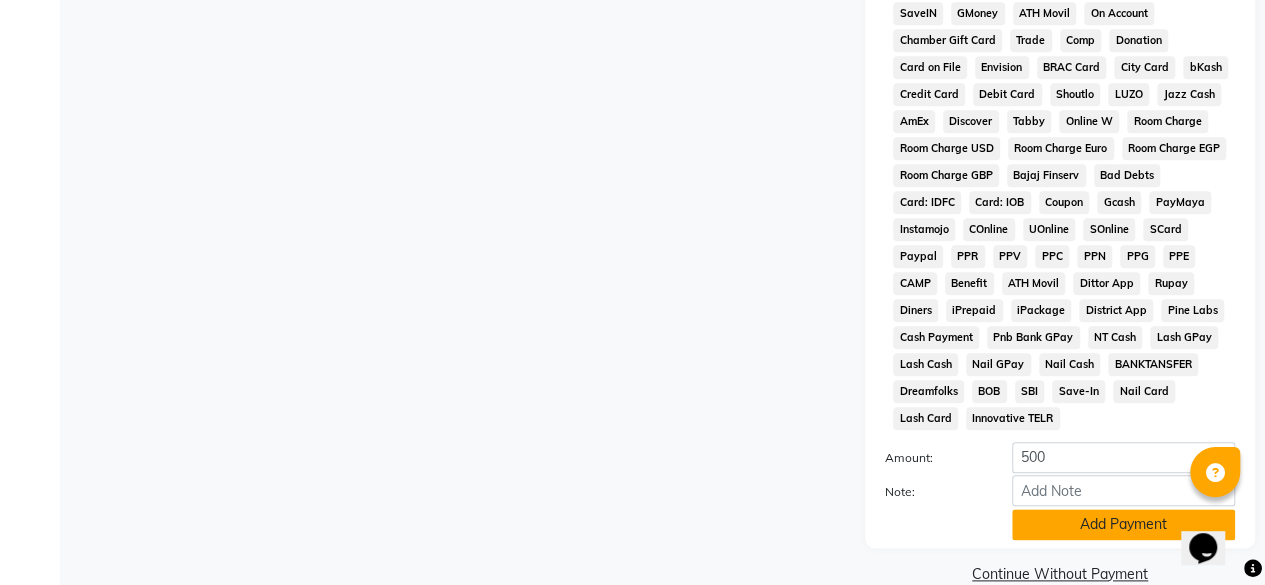 click on "Add Payment" 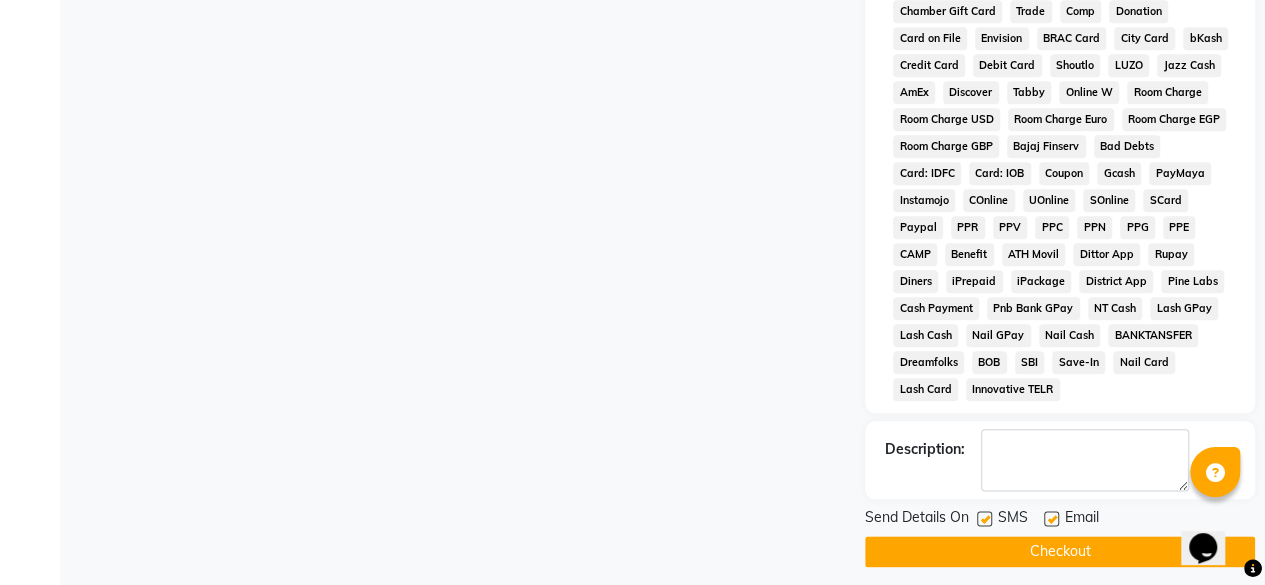 scroll, scrollTop: 960, scrollLeft: 0, axis: vertical 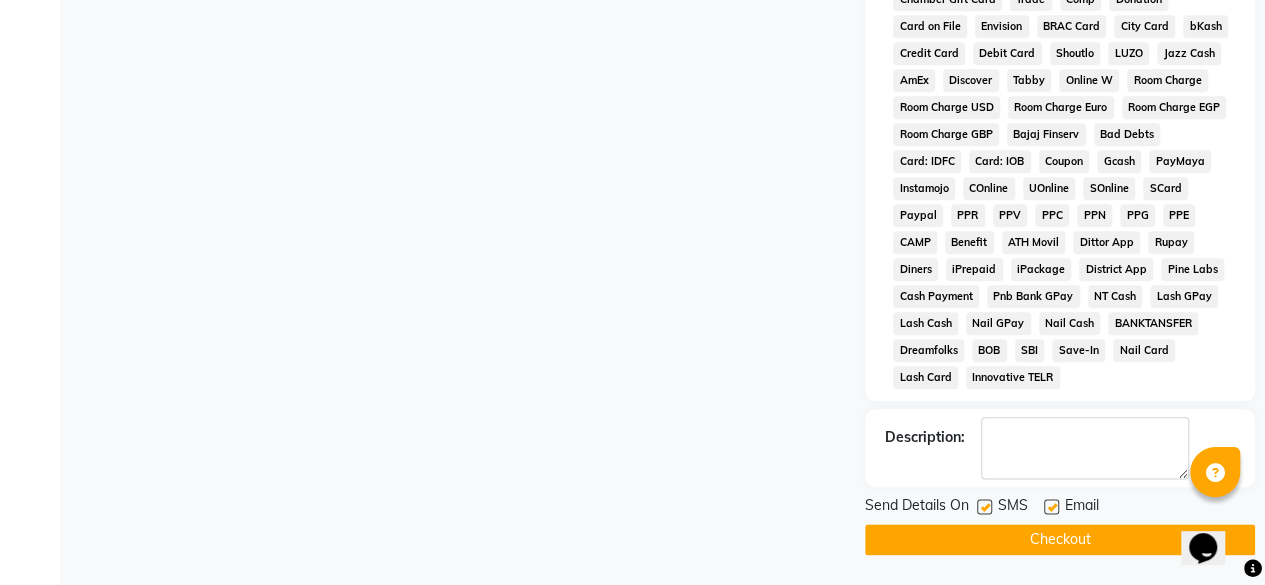 click on "Checkout" 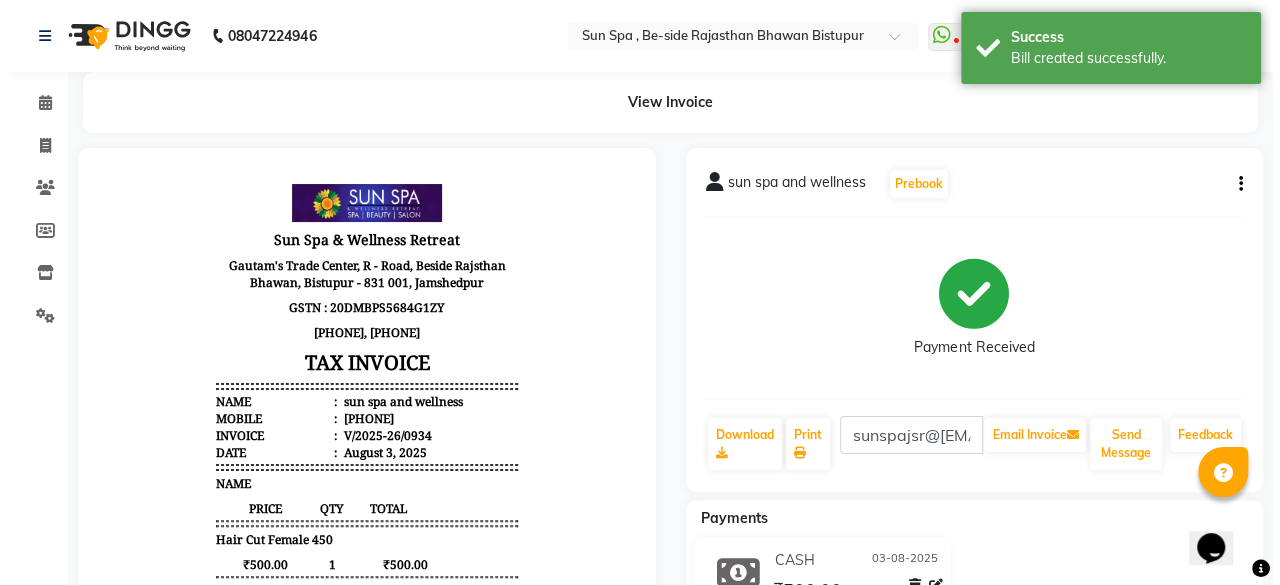 scroll, scrollTop: 0, scrollLeft: 0, axis: both 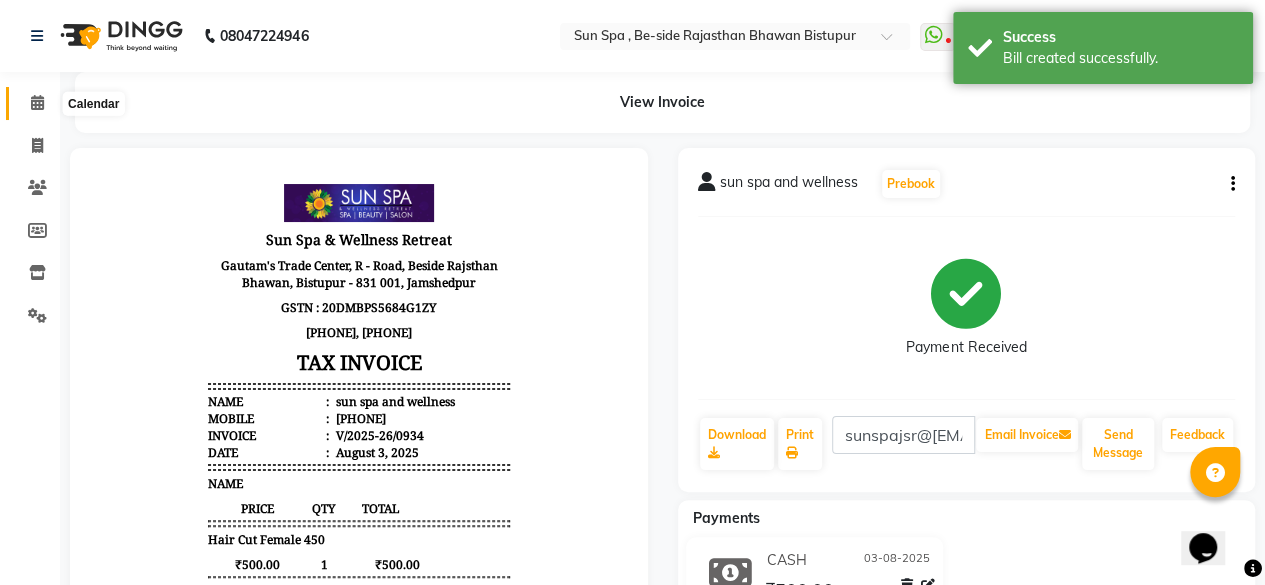 click 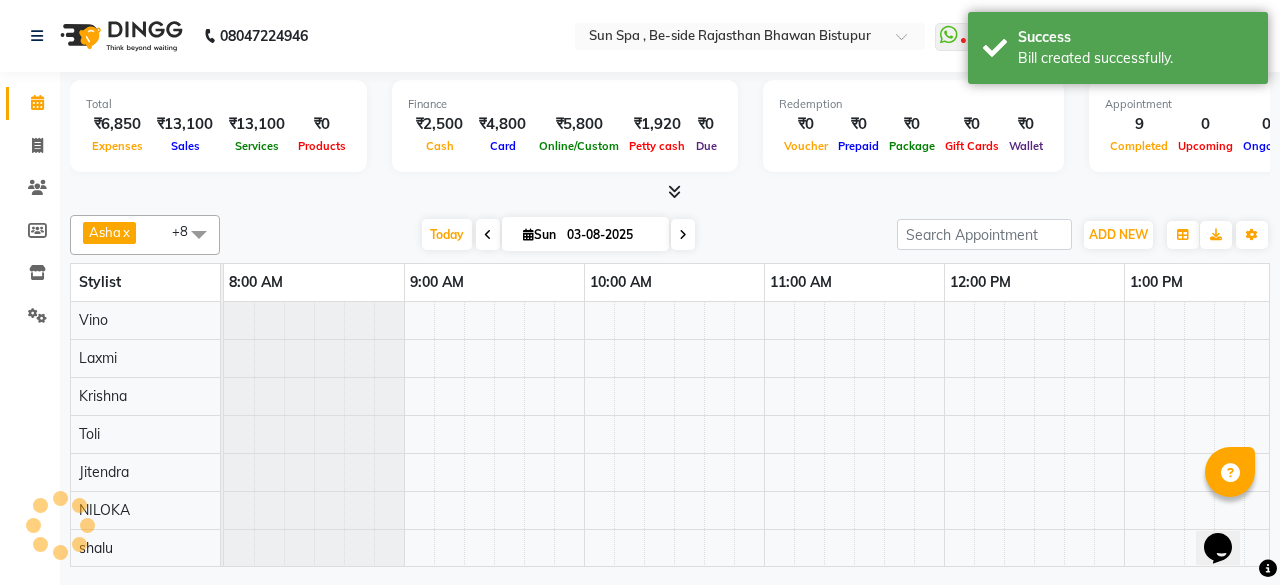 scroll, scrollTop: 0, scrollLeft: 1654, axis: horizontal 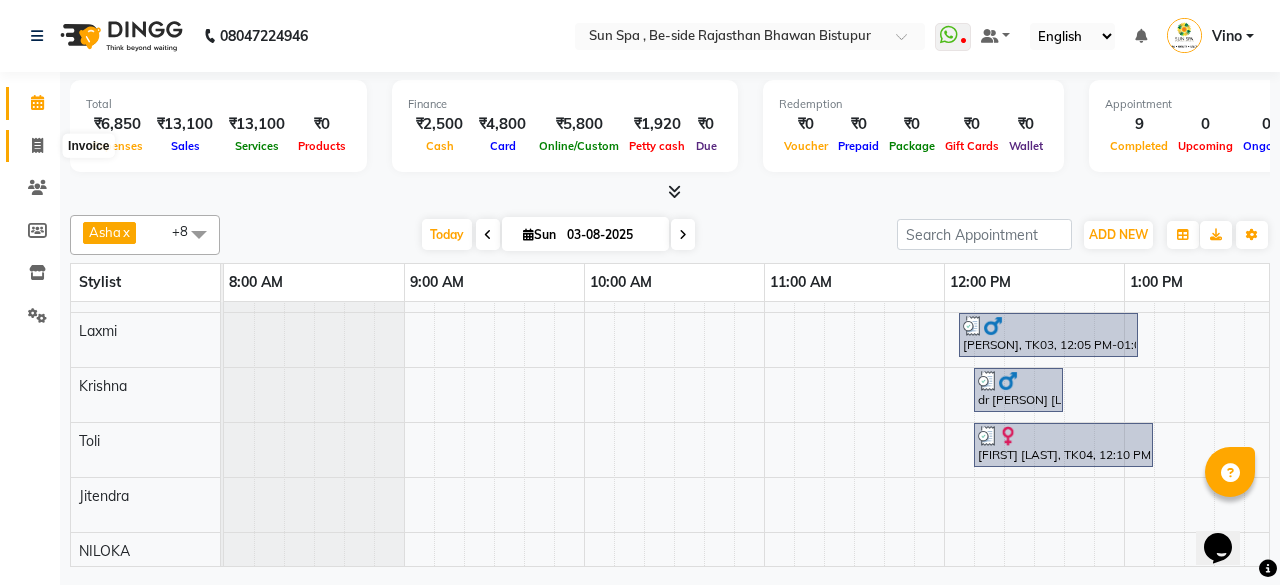 click 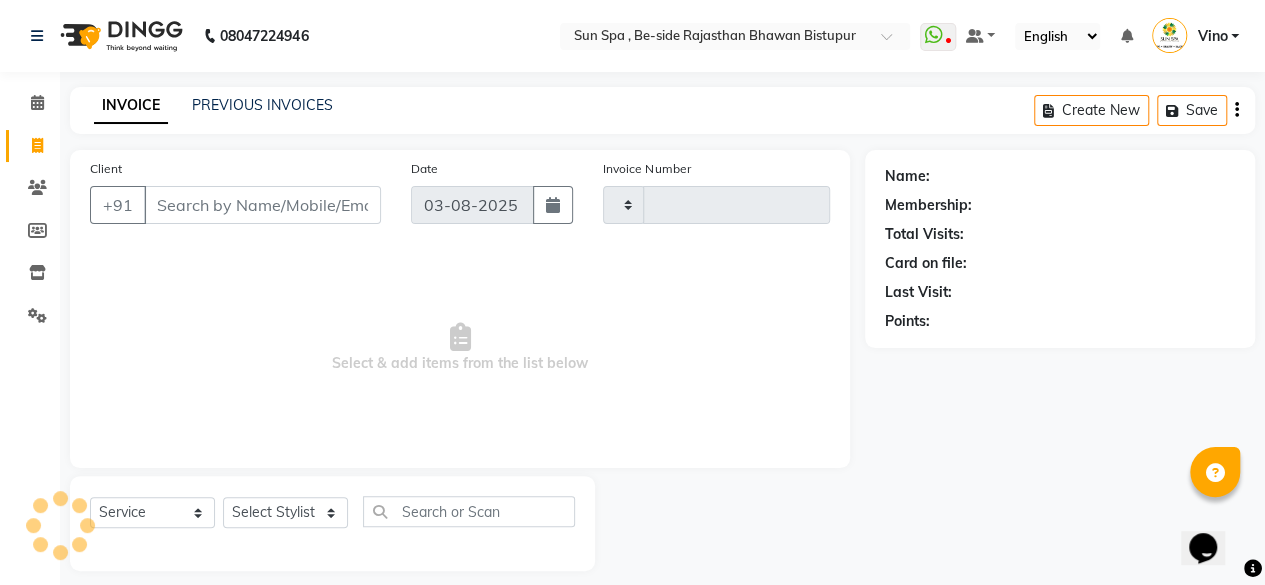 type on "0935" 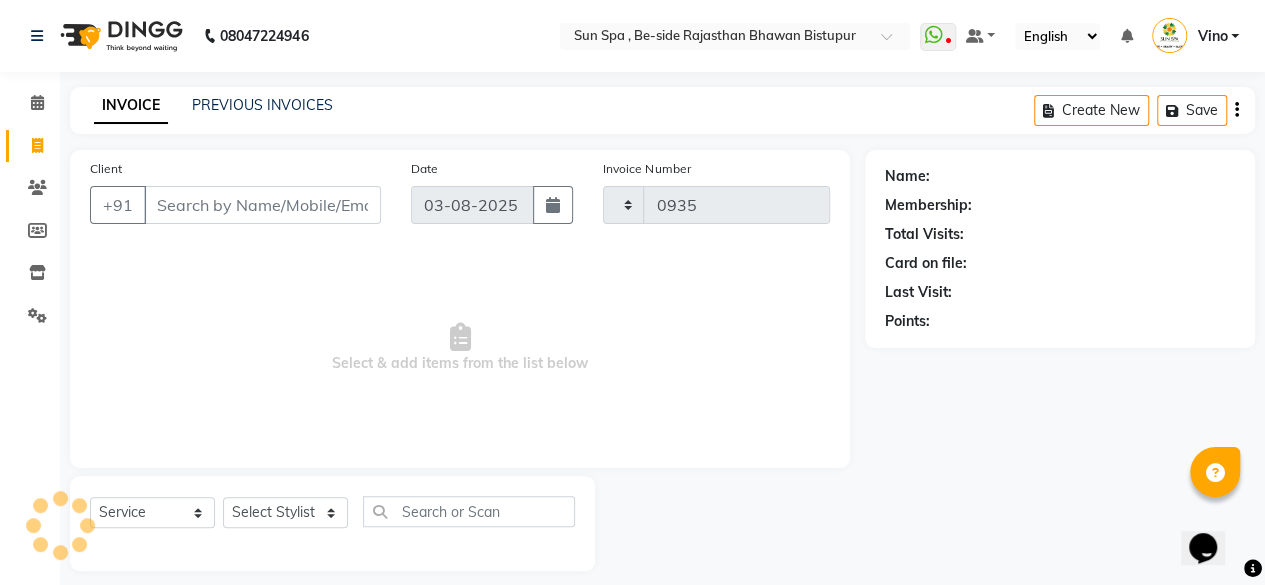 select on "5782" 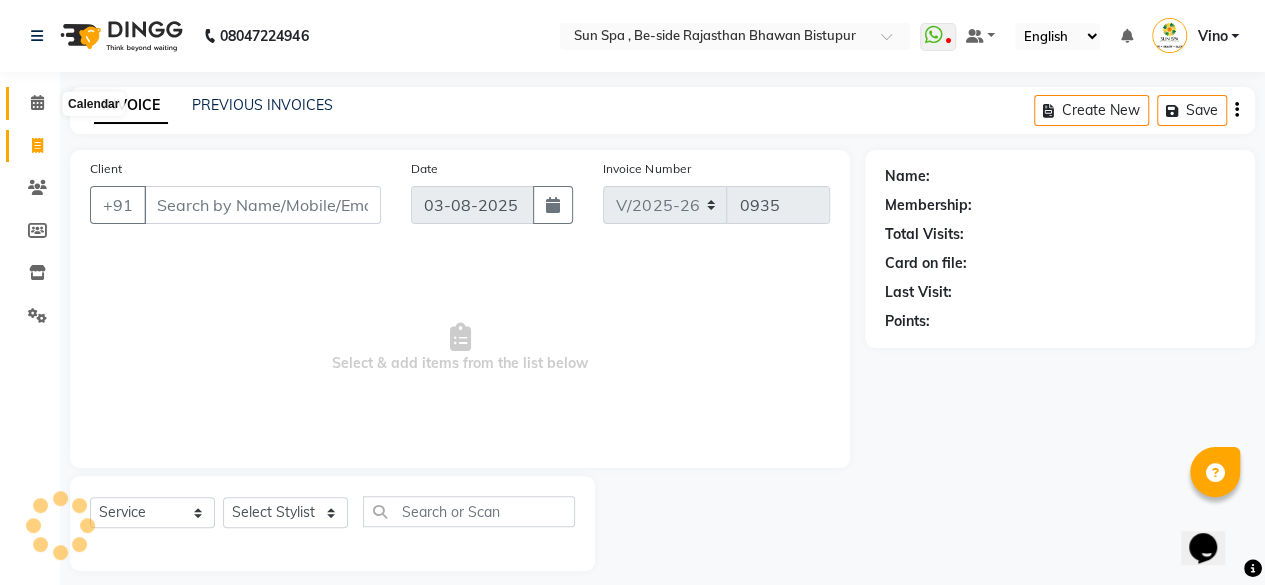 click 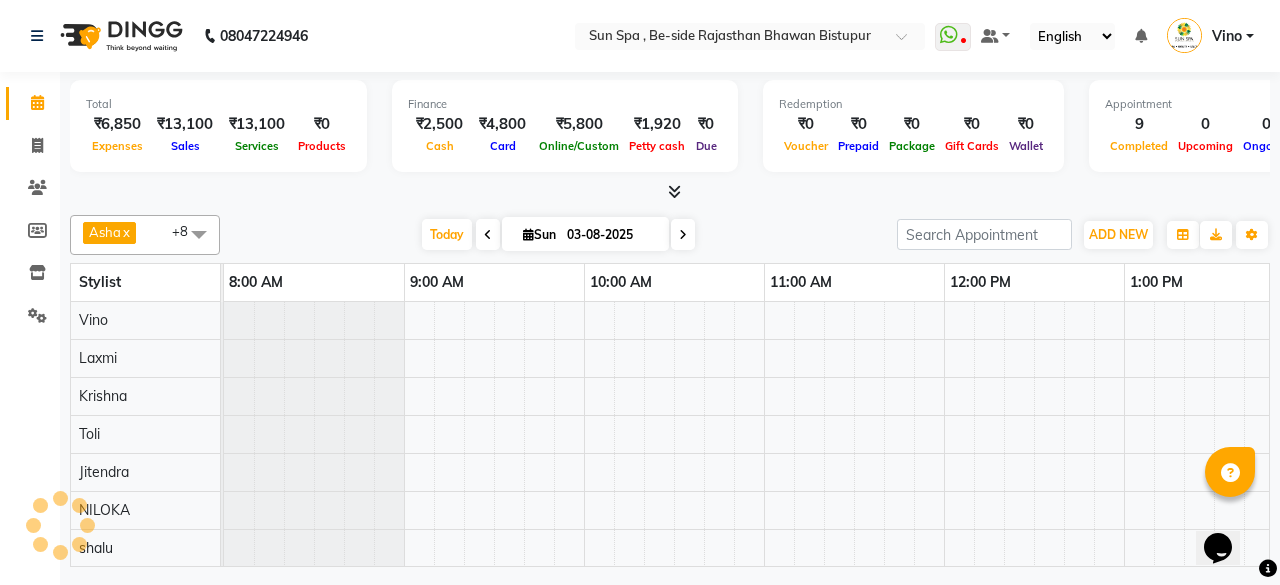 scroll, scrollTop: 0, scrollLeft: 0, axis: both 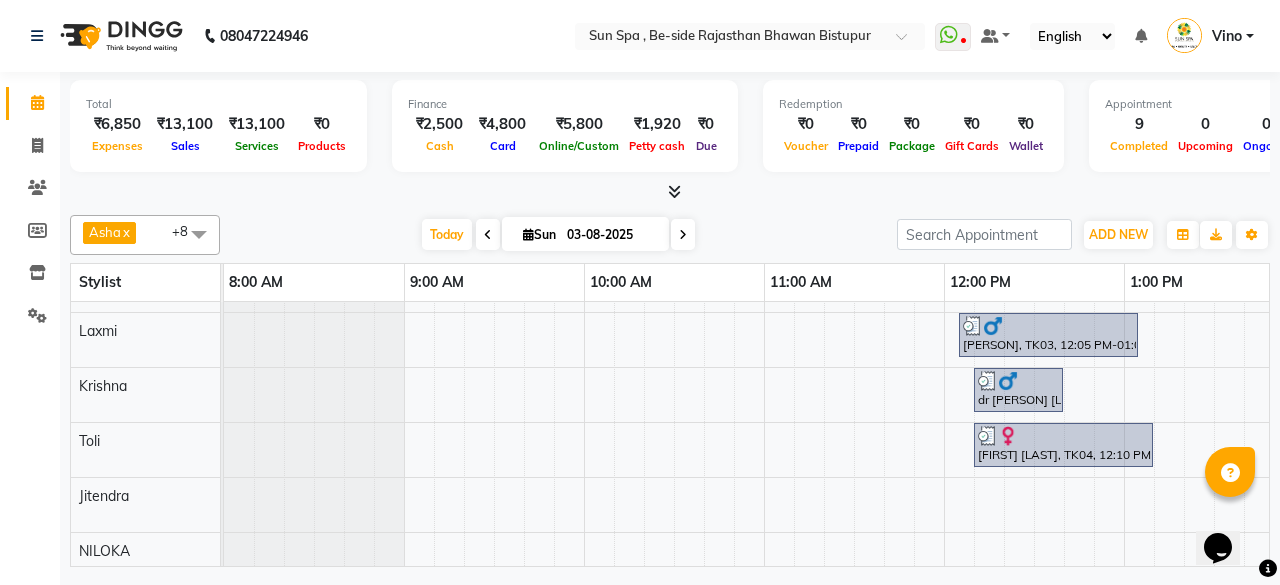 click at bounding box center [674, 191] 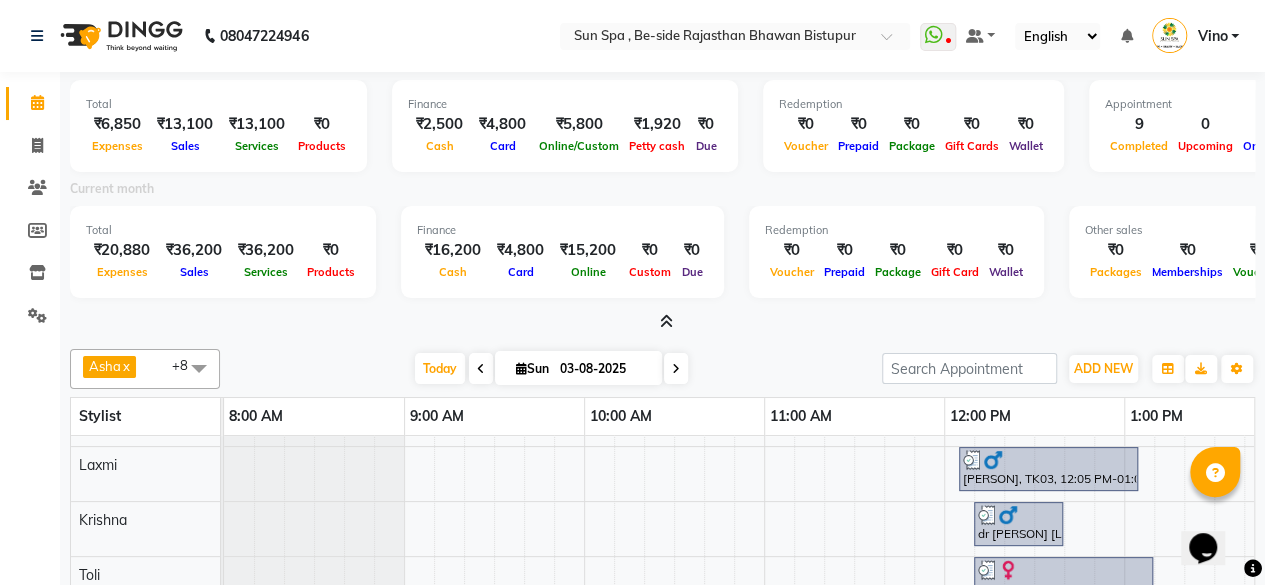click at bounding box center [666, 321] 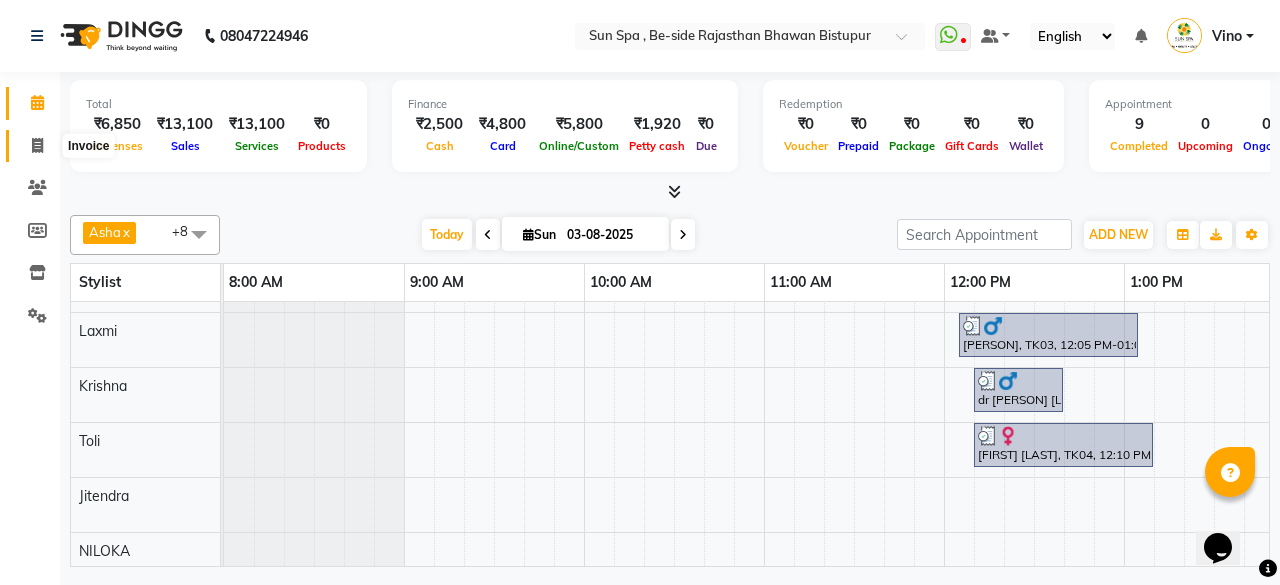 click 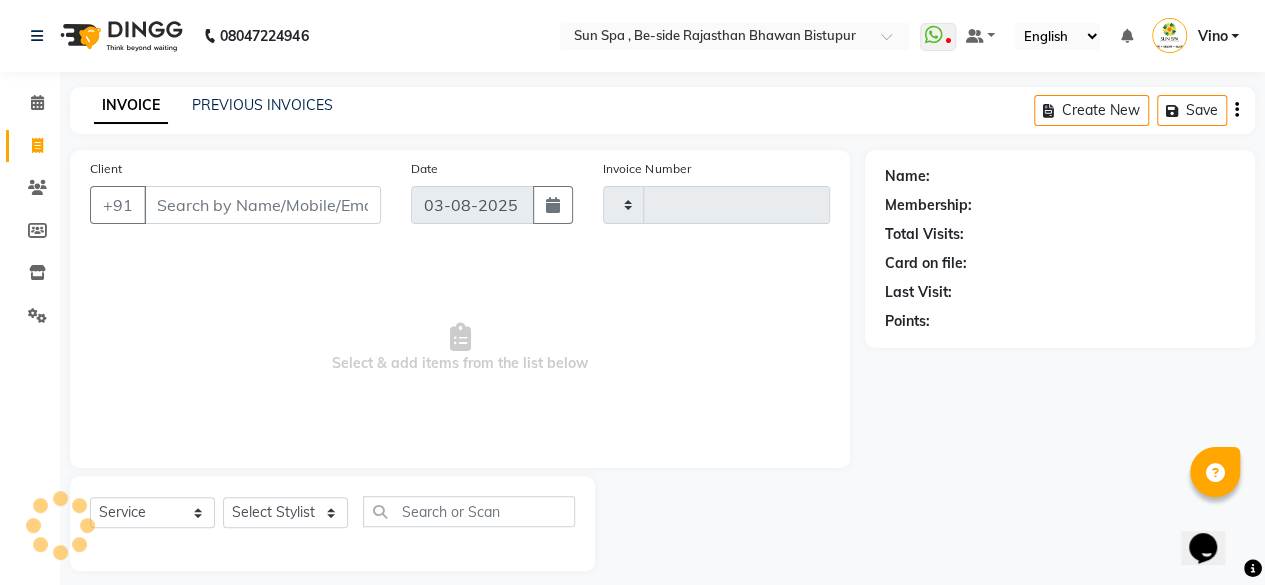 type on "0935" 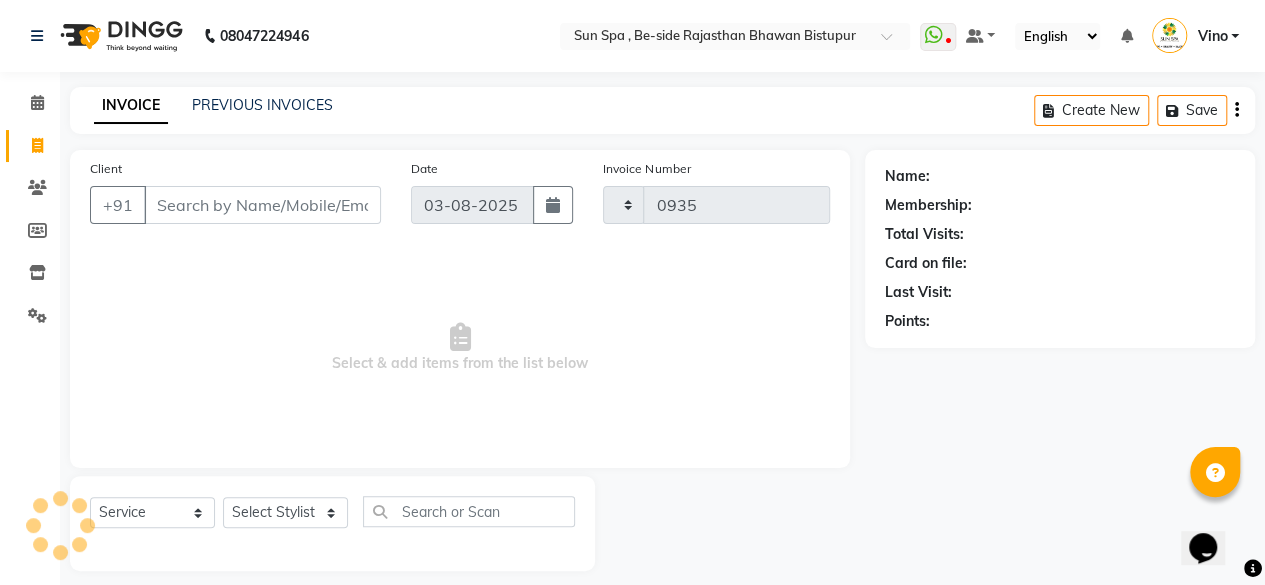 select on "5782" 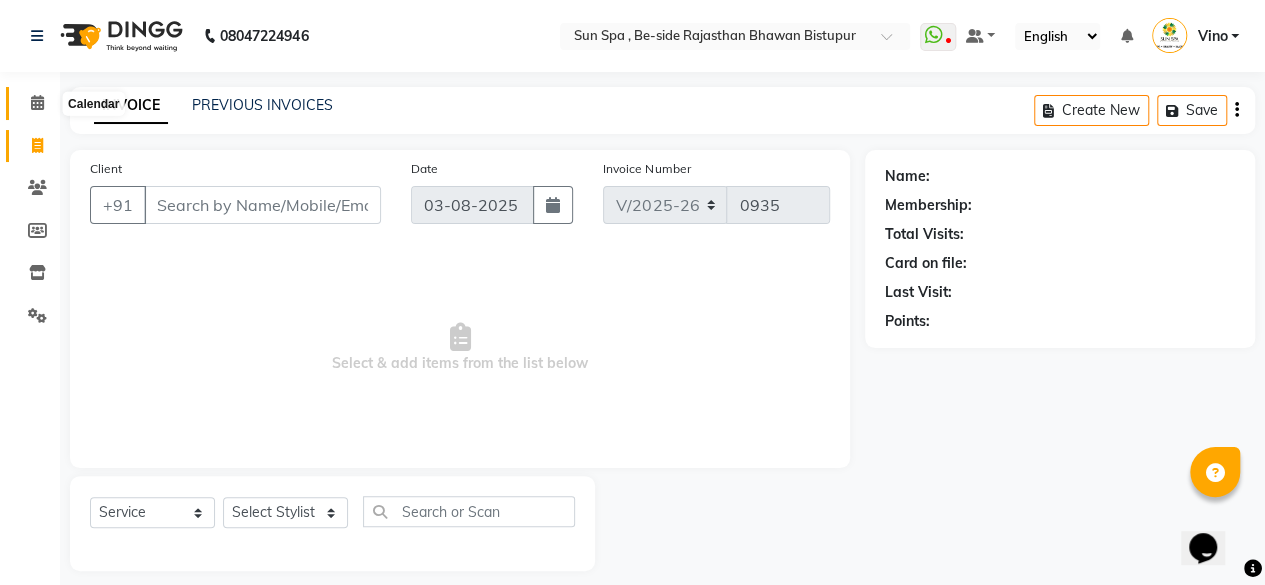 click 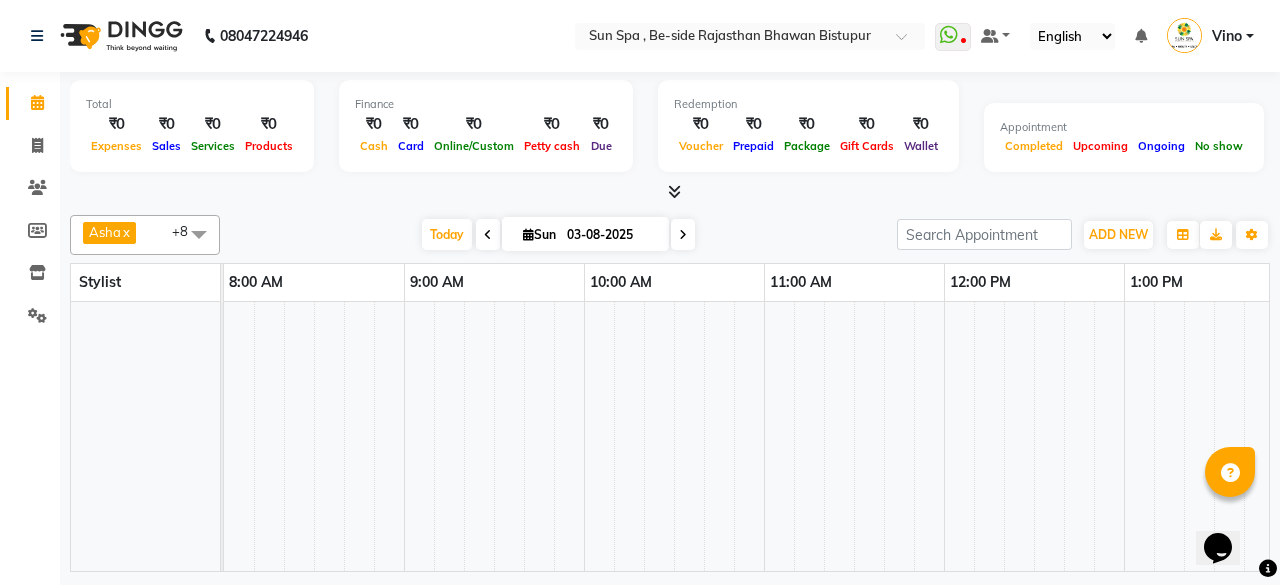 scroll, scrollTop: 0, scrollLeft: 0, axis: both 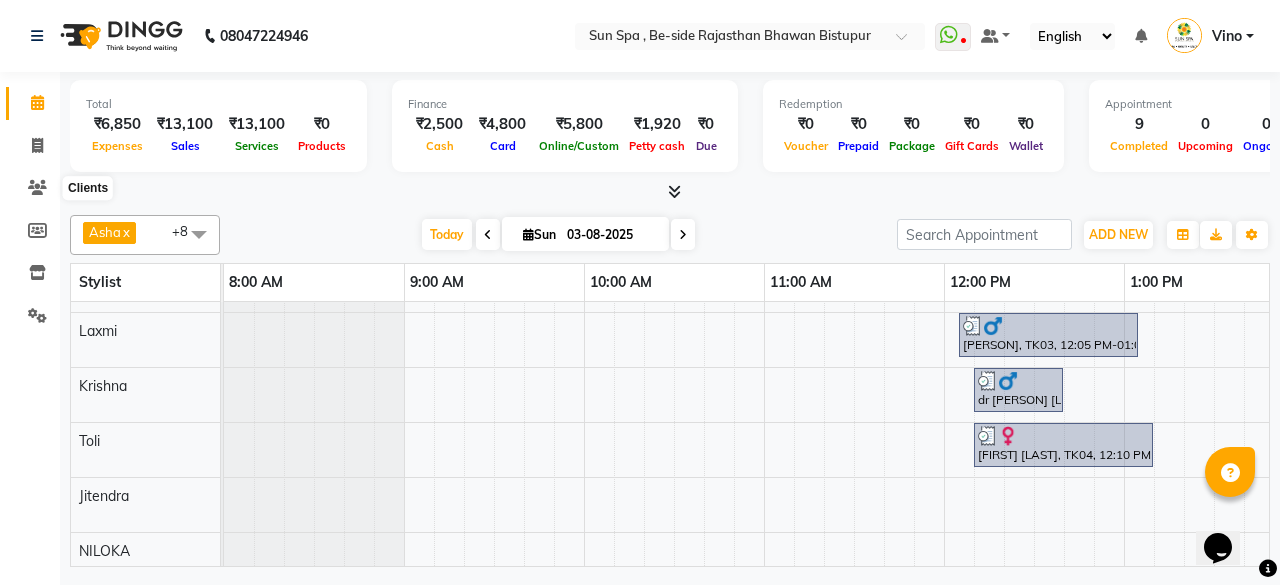 click on "Calendar  Invoice  Clients  Members  Inventory  Settings Completed InProgress Upcoming Dropped Tentative Check-In Confirm Bookings Segments Page Builder" 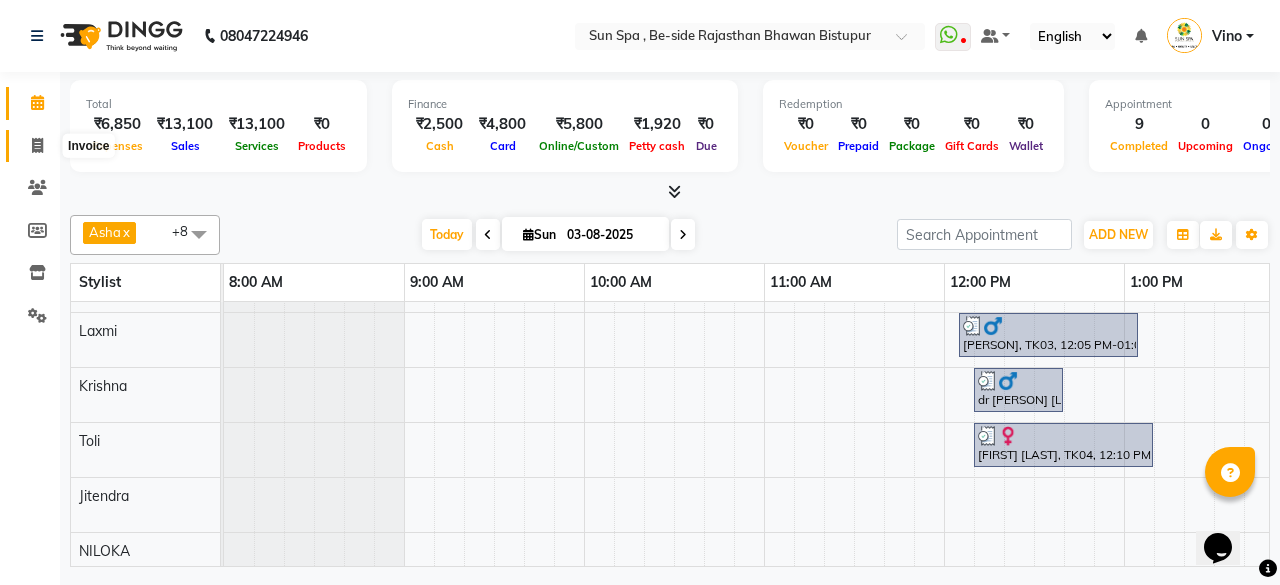 click 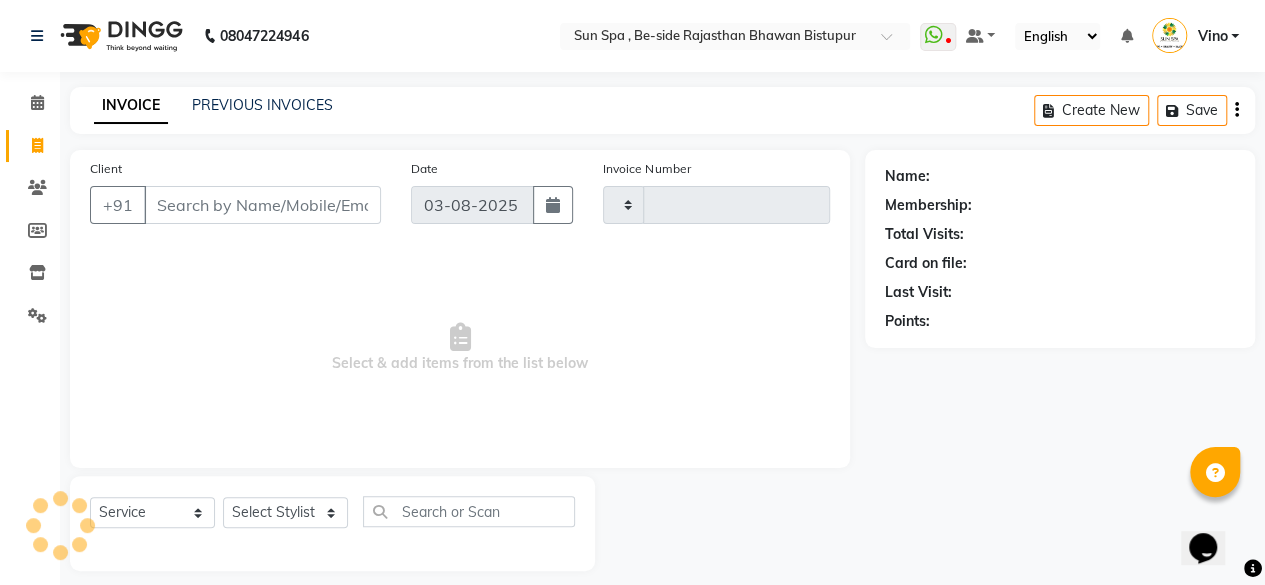 type on "0935" 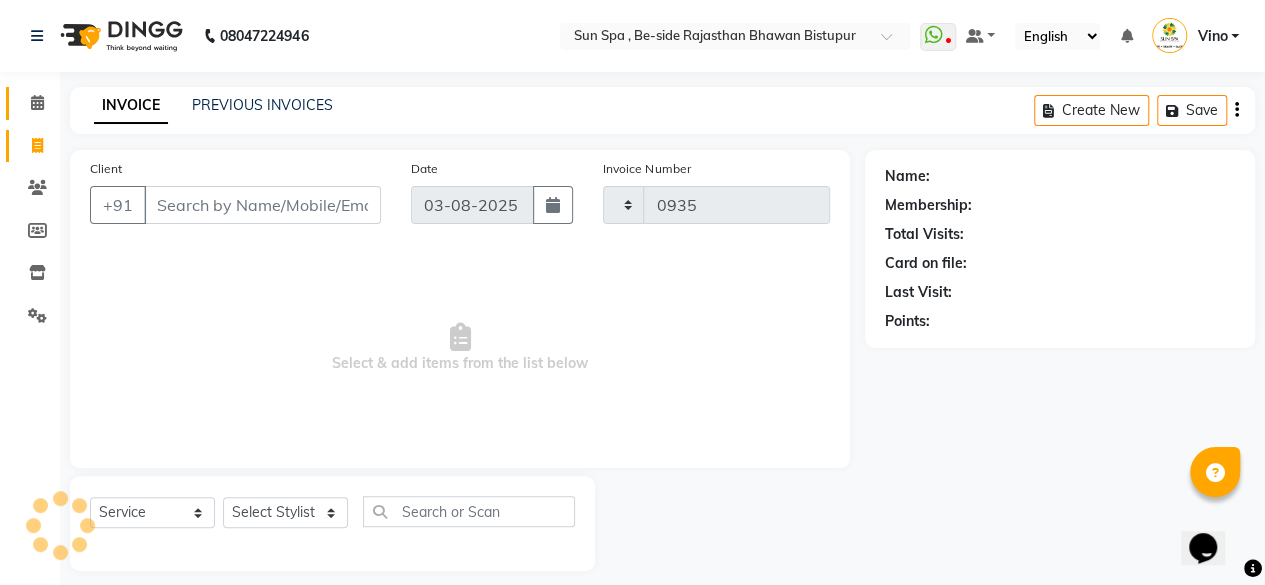 select on "5782" 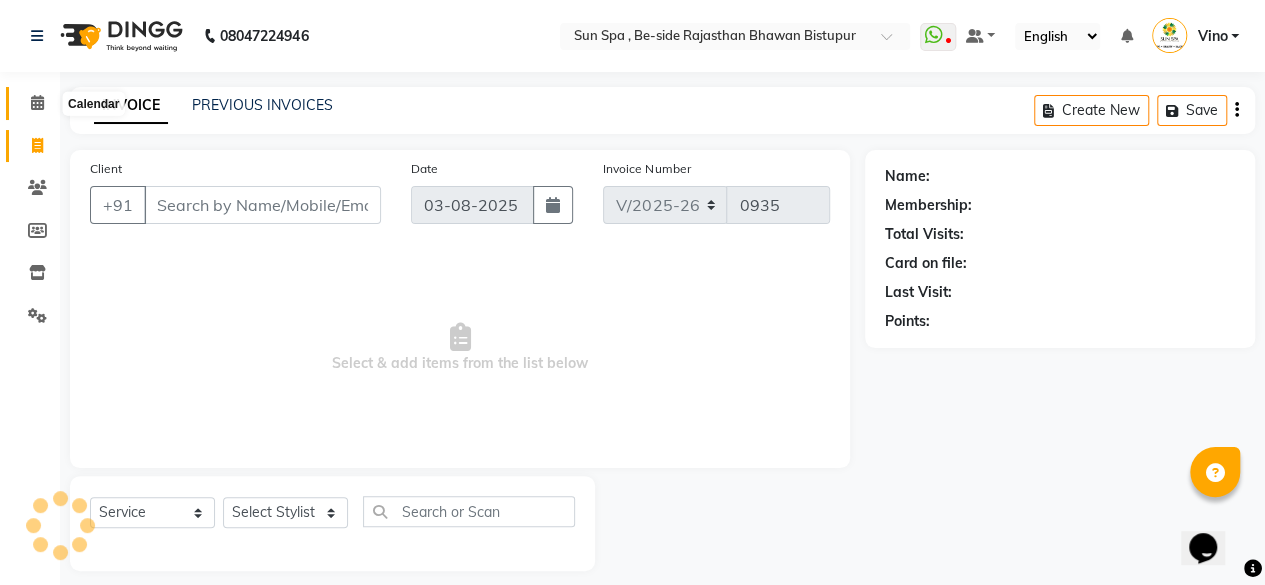 click 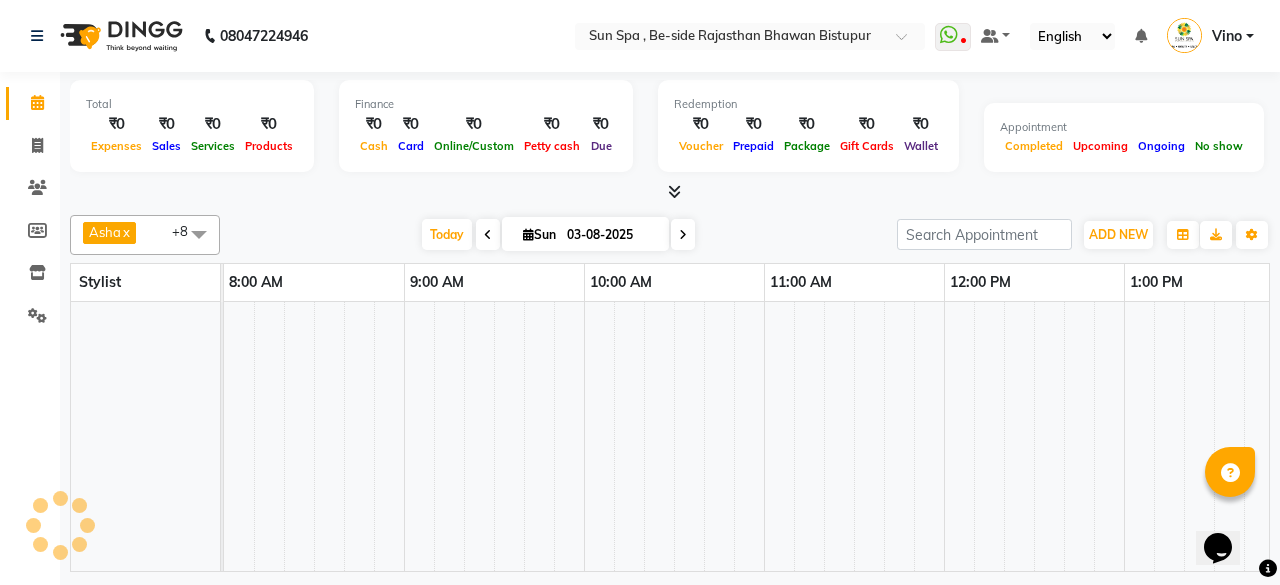 scroll, scrollTop: 0, scrollLeft: 1114, axis: horizontal 